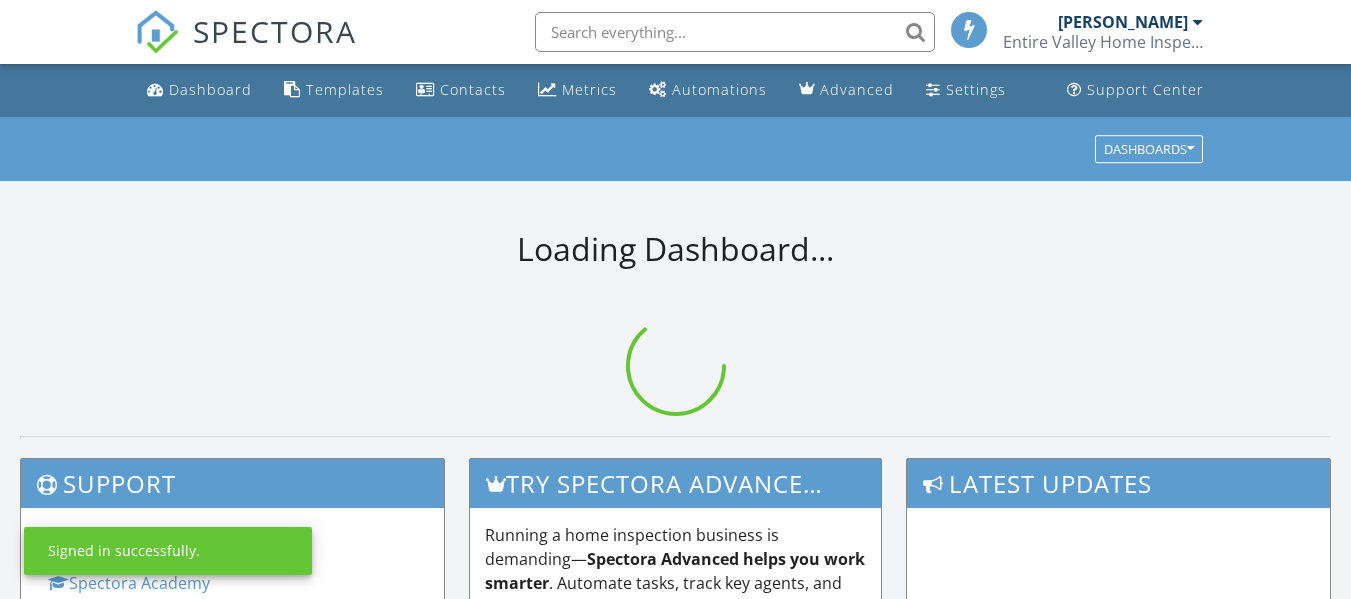 scroll, scrollTop: 0, scrollLeft: 0, axis: both 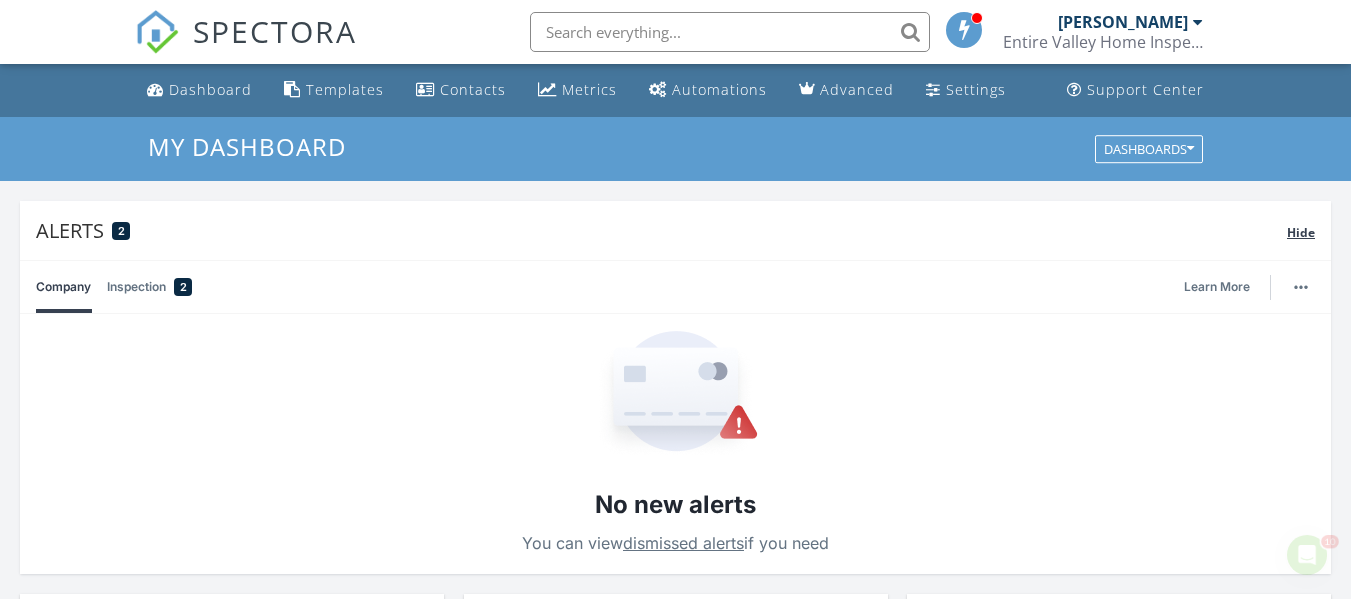 drag, startPoint x: 0, startPoint y: 0, endPoint x: 1310, endPoint y: 212, distance: 1327.0433 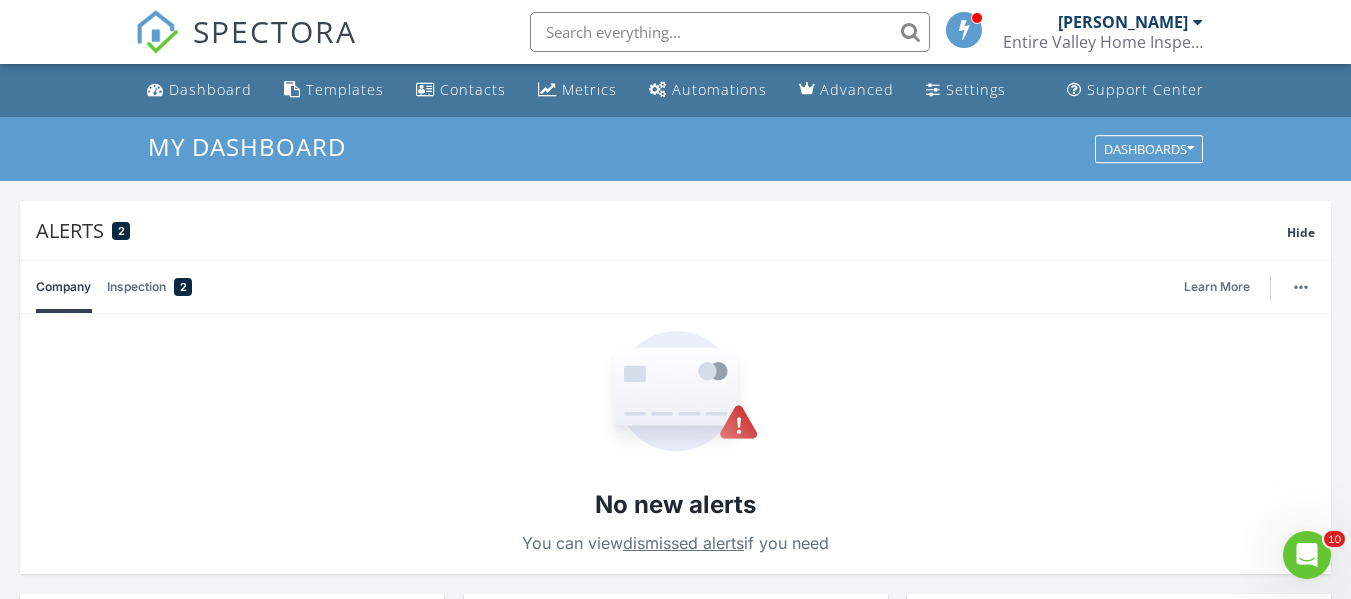 click on "SPECTORA
Fernando Medina
Entire Valley Home Inspection
Role:
Inspector
Change Role
Dashboard
New Inspection
Inspections
Calendar
Template Editor
Contacts
Automations
Team
Metrics
Payments
Data Exports
Billing
Reporting
Advanced
Settings
What's New
Sign Out" at bounding box center (675, 32) 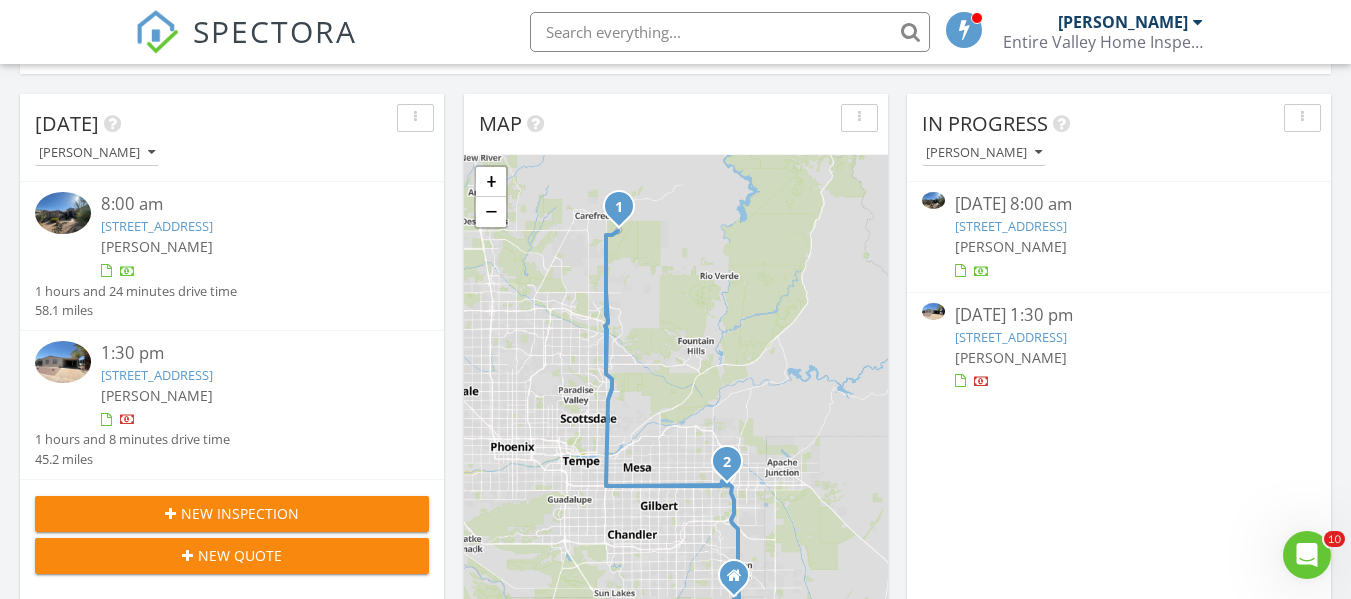 scroll, scrollTop: 506, scrollLeft: 0, axis: vertical 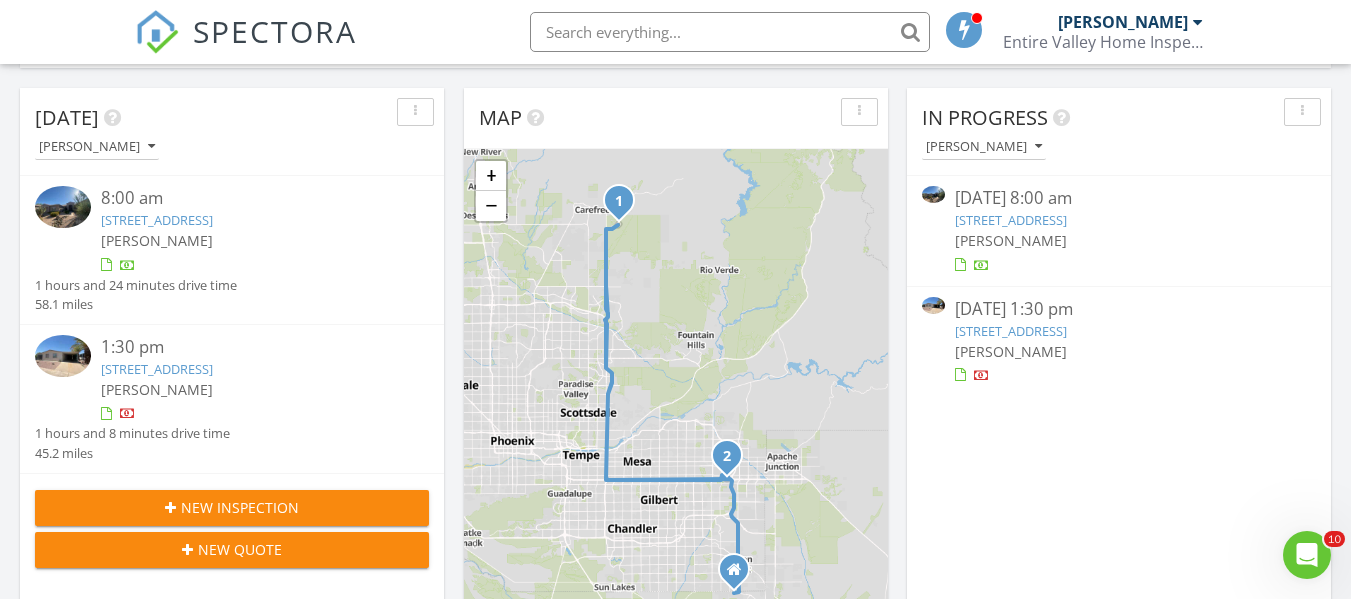 click on "8103 E Southern Ave 69, Mesa, AZ 85209" at bounding box center [157, 369] 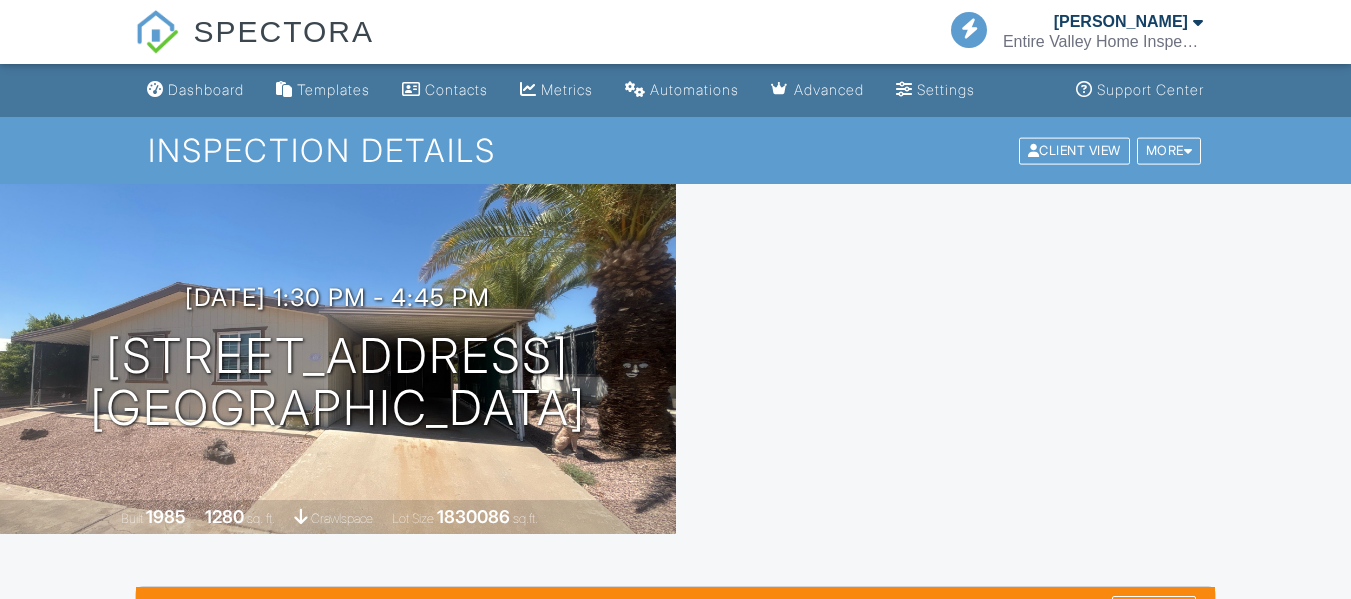 scroll, scrollTop: 0, scrollLeft: 0, axis: both 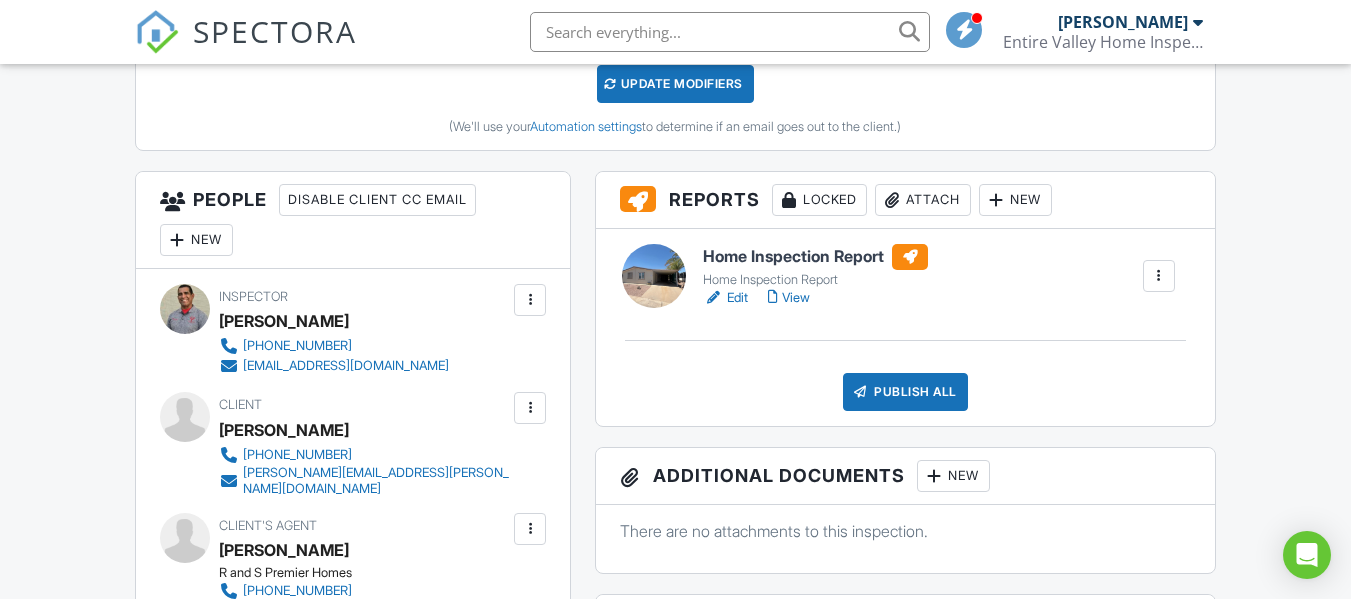 drag, startPoint x: 1358, startPoint y: 87, endPoint x: 1270, endPoint y: 19, distance: 111.21151 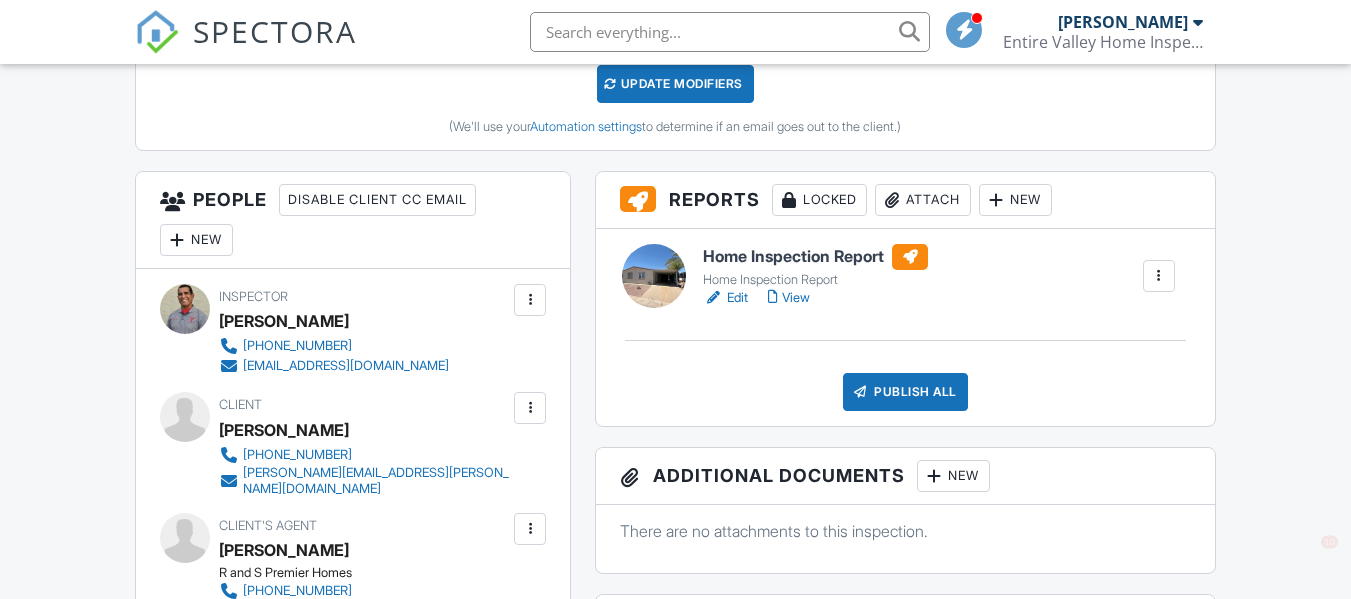 scroll, scrollTop: 636, scrollLeft: 0, axis: vertical 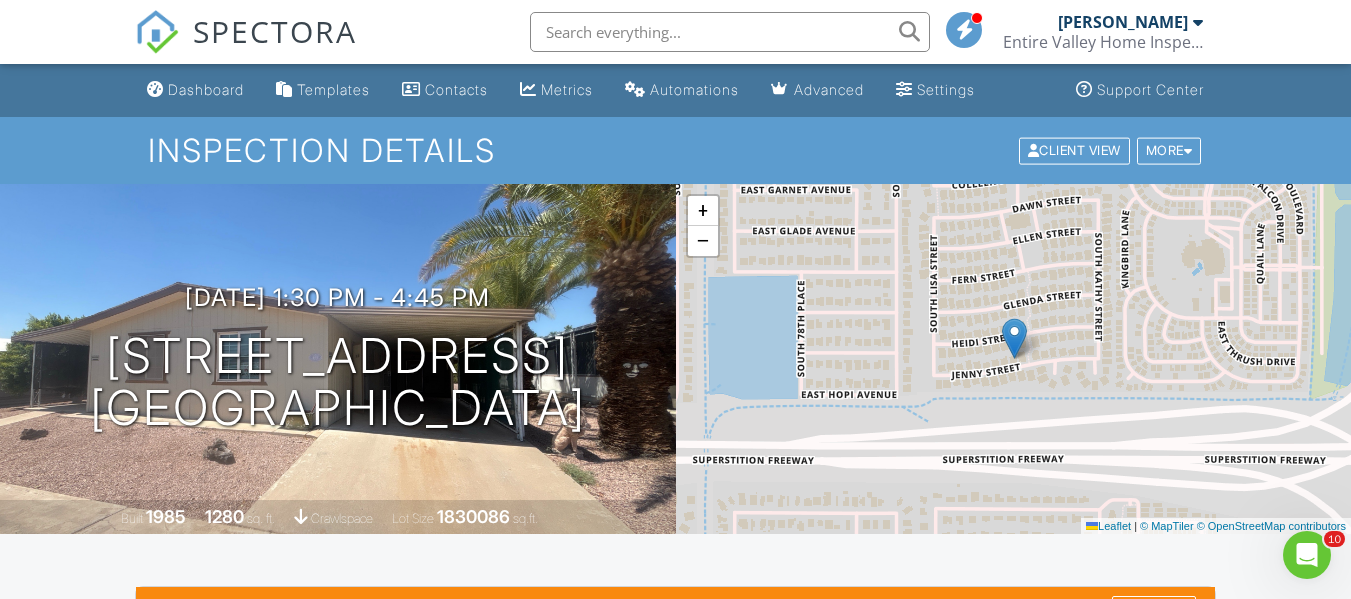 click on "Dashboard" at bounding box center [195, 90] 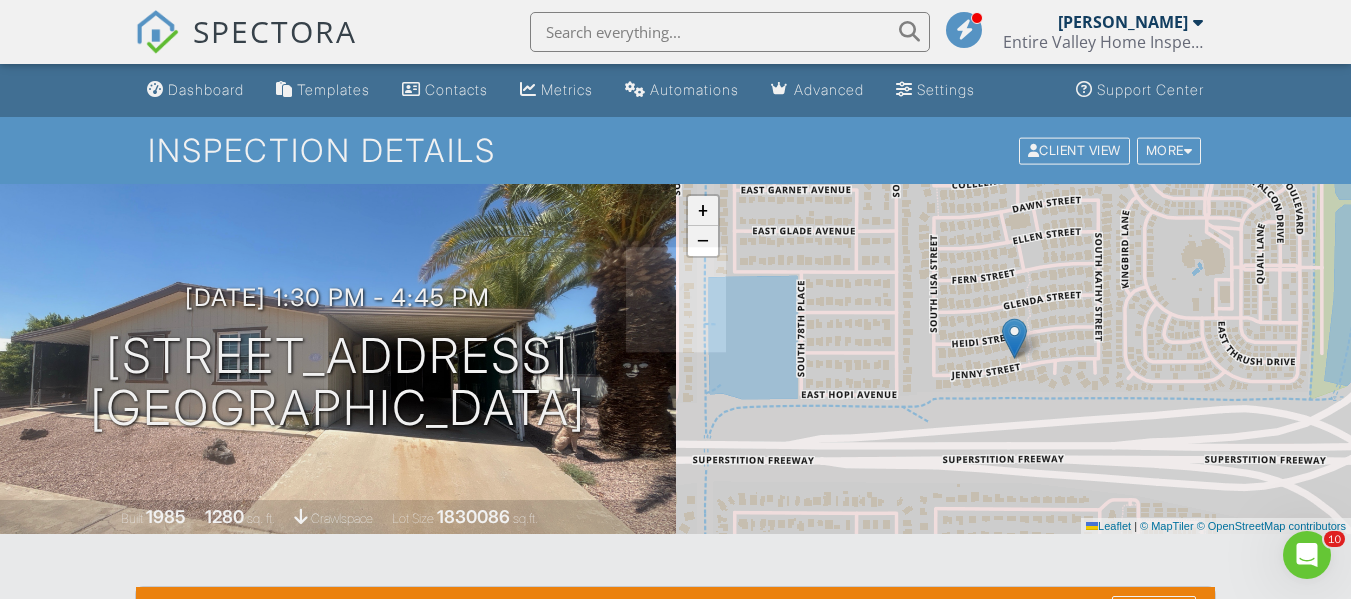 click at bounding box center [675, 299] 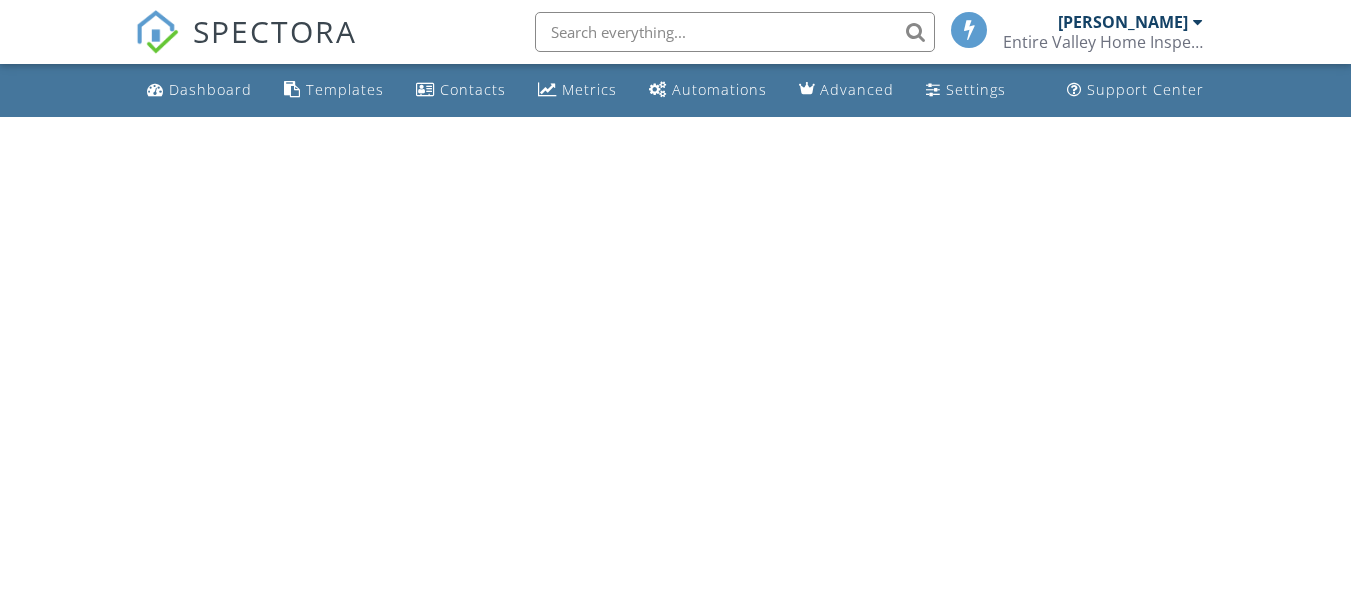 scroll, scrollTop: 0, scrollLeft: 0, axis: both 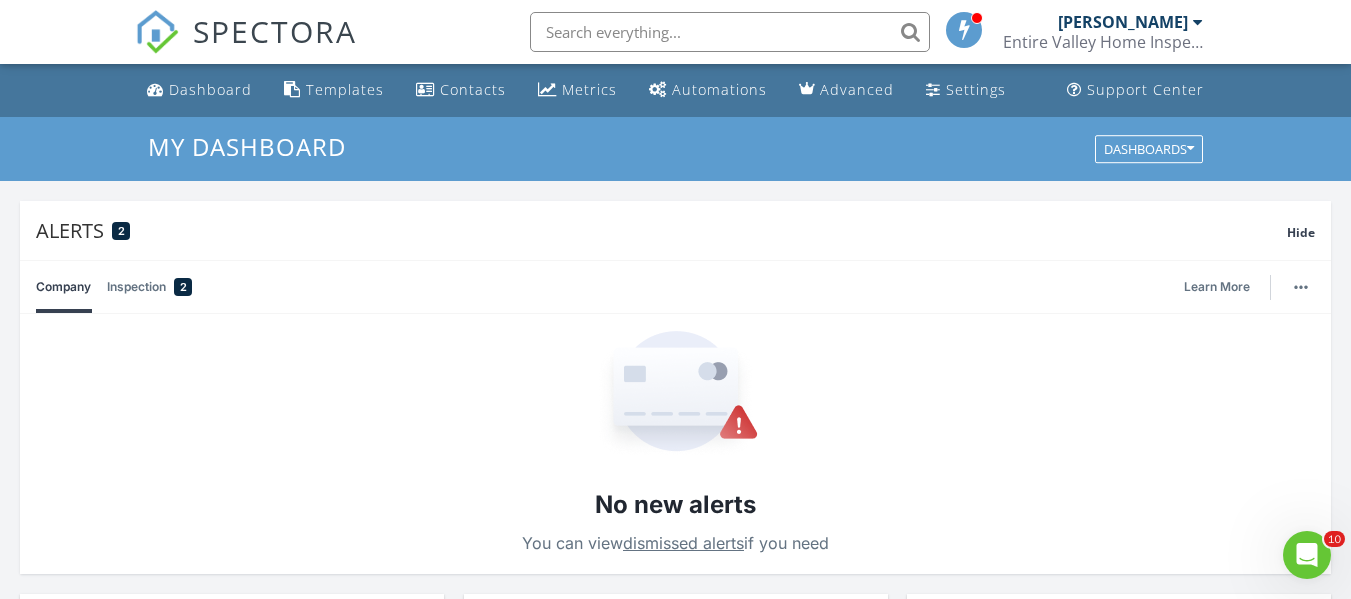 click on "No new alerts
You can view
dismissed alerts
if you need" at bounding box center [675, 444] 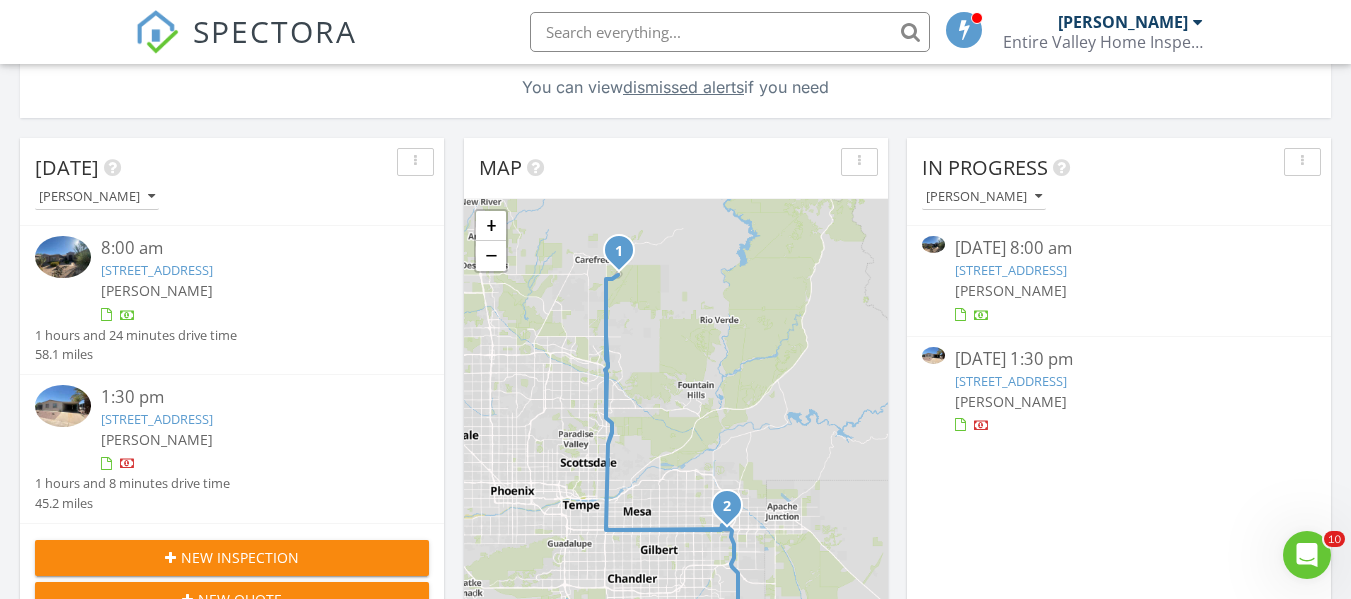 scroll, scrollTop: 467, scrollLeft: 0, axis: vertical 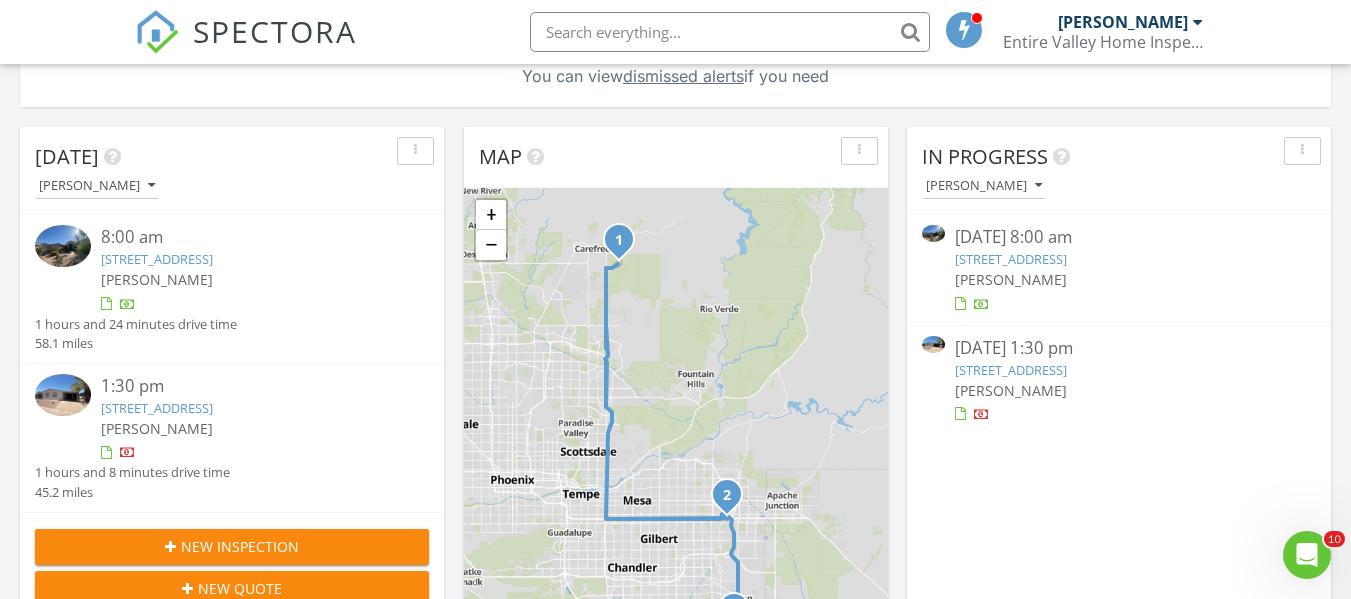 click on "34589 N 99th St, Scottsdale, AZ 85262" at bounding box center (157, 259) 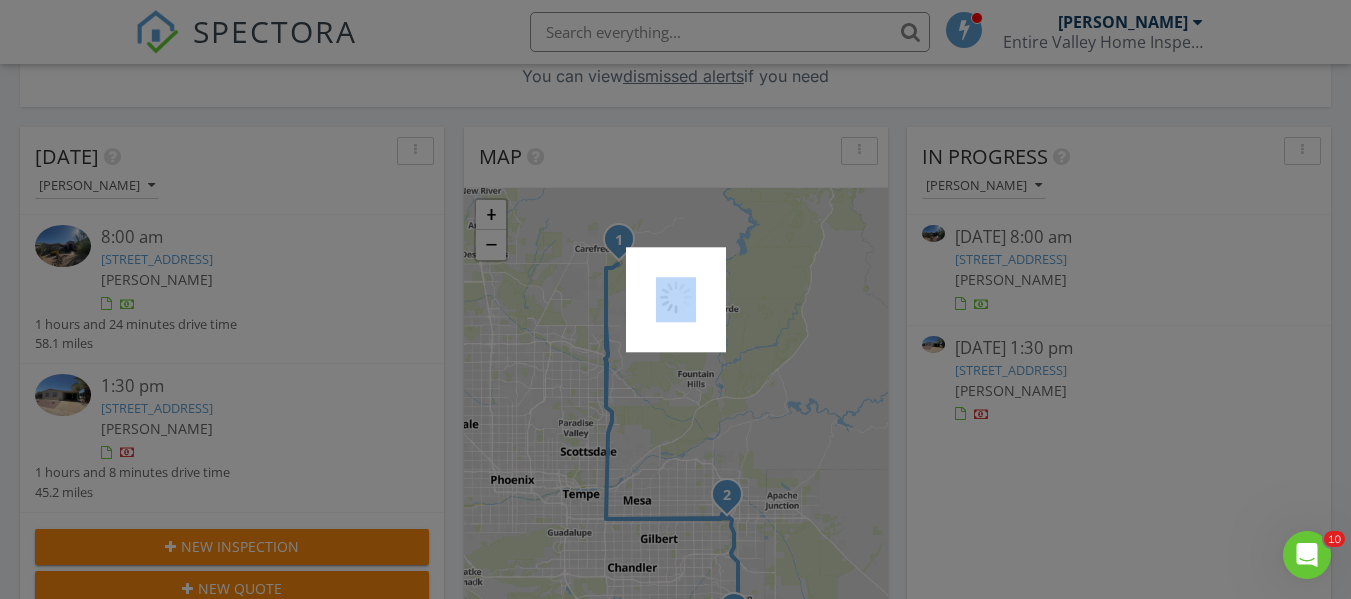 click at bounding box center (675, 299) 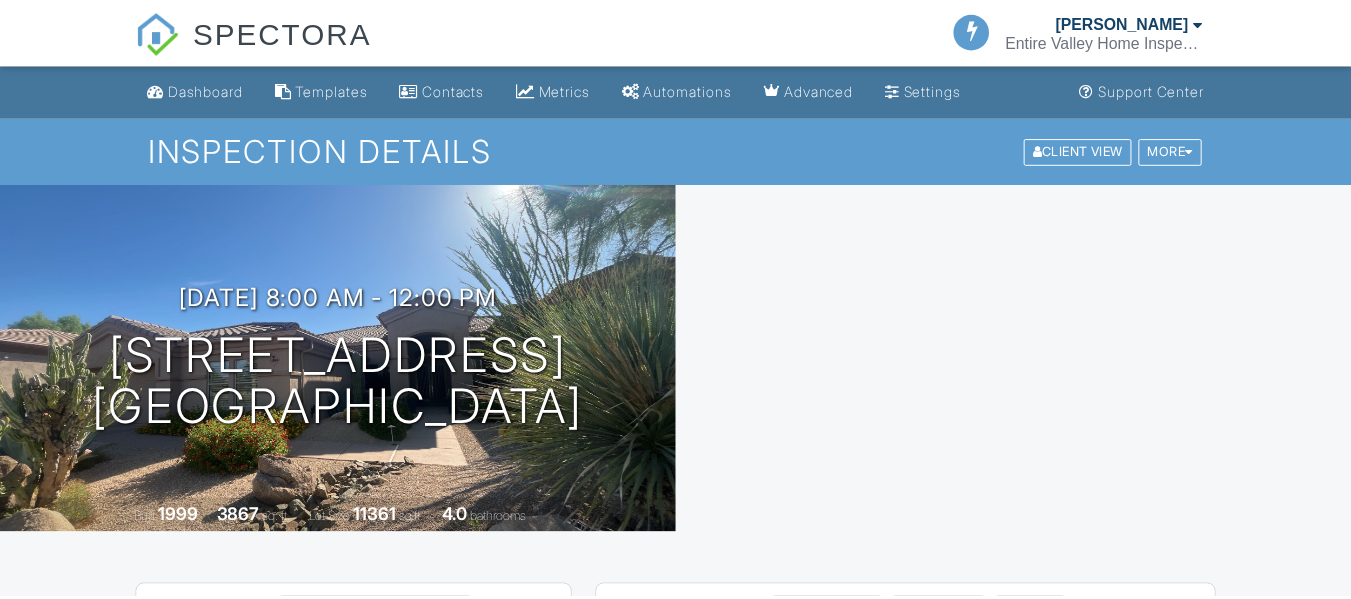 scroll, scrollTop: 0, scrollLeft: 0, axis: both 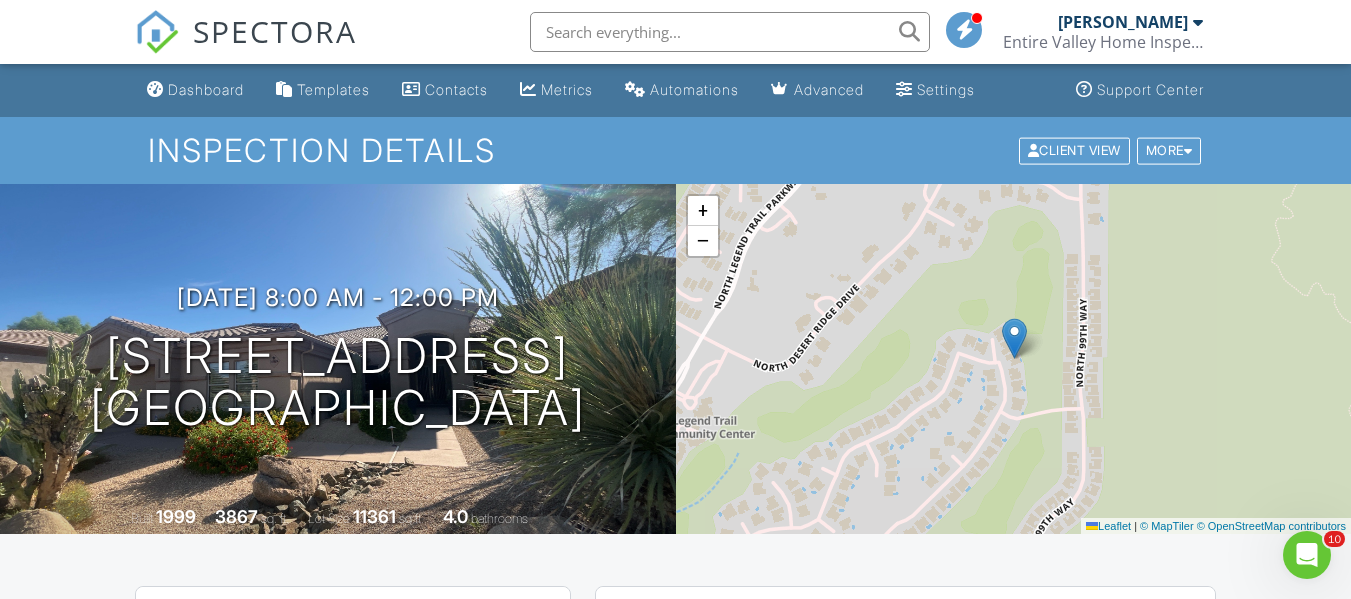 click on "SPECTORA" at bounding box center [275, 31] 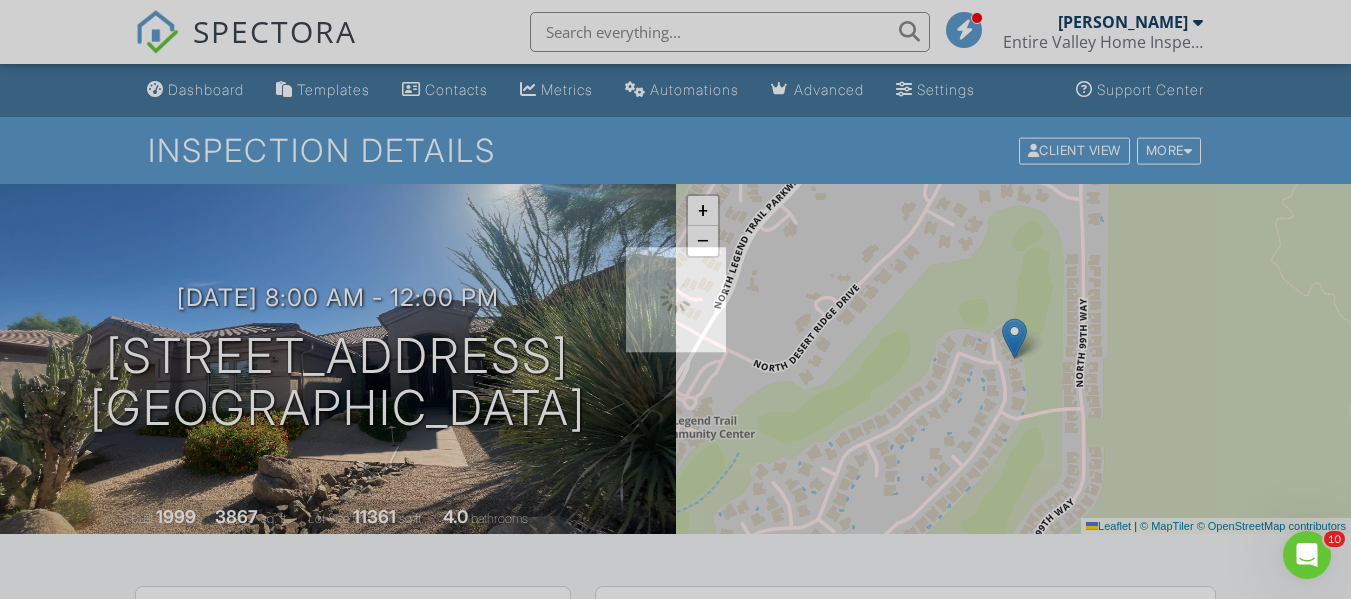 click at bounding box center (675, 299) 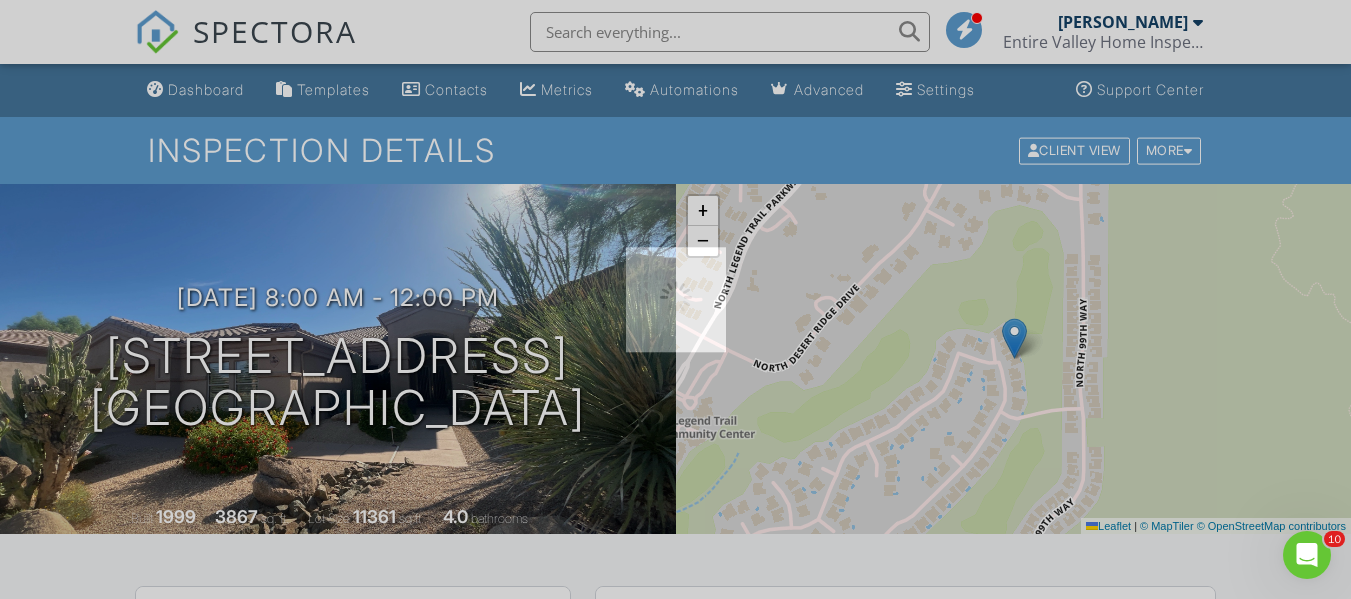 click at bounding box center [675, 299] 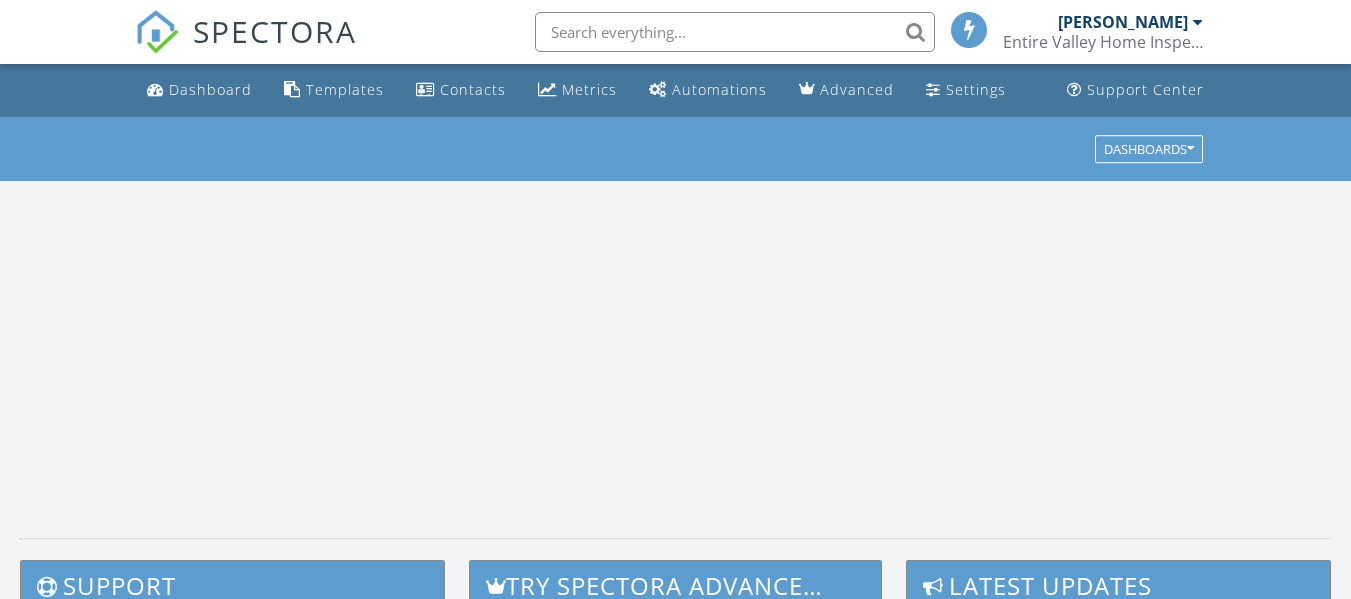 scroll, scrollTop: 0, scrollLeft: 0, axis: both 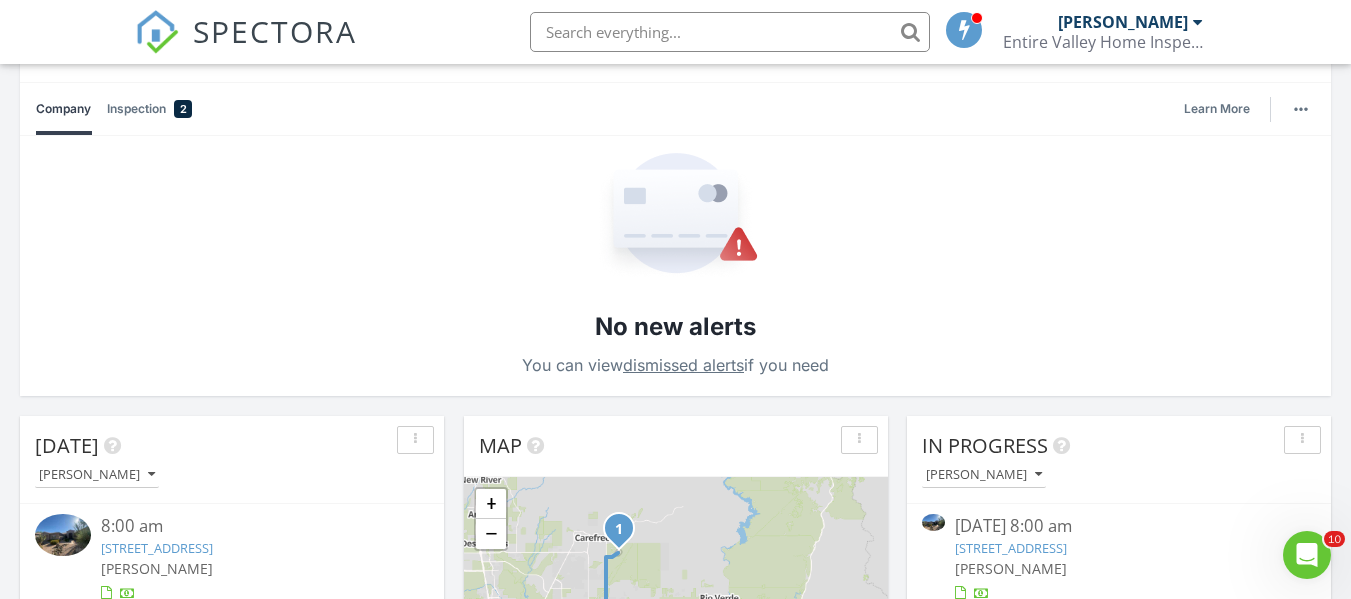 click on "Alerts
2   Hide
Company
Inspection
2   Learn More          No new alerts
You can view
dismissed alerts
if you need
Add-on Service Request
for [STREET_ADDRESS] address on [DATE]
View
Dismiss     37d   Add-on Service Request
for [STREET_ADDRESS] address on [DATE]
View
Dismiss     39d       [DATE]
[PERSON_NAME]
8:00 am
[STREET_ADDRESS]
[PERSON_NAME]
1 hours and 24 minutes drive time   58.1 miles       1:30 pm
[STREET_ADDRESS]
[PERSON_NAME]
1 hours and 8 minutes drive time   45.2 miles       New Inspection     New Quote         Map               1 2 + − 700 m 150 m" at bounding box center [675, 1109] 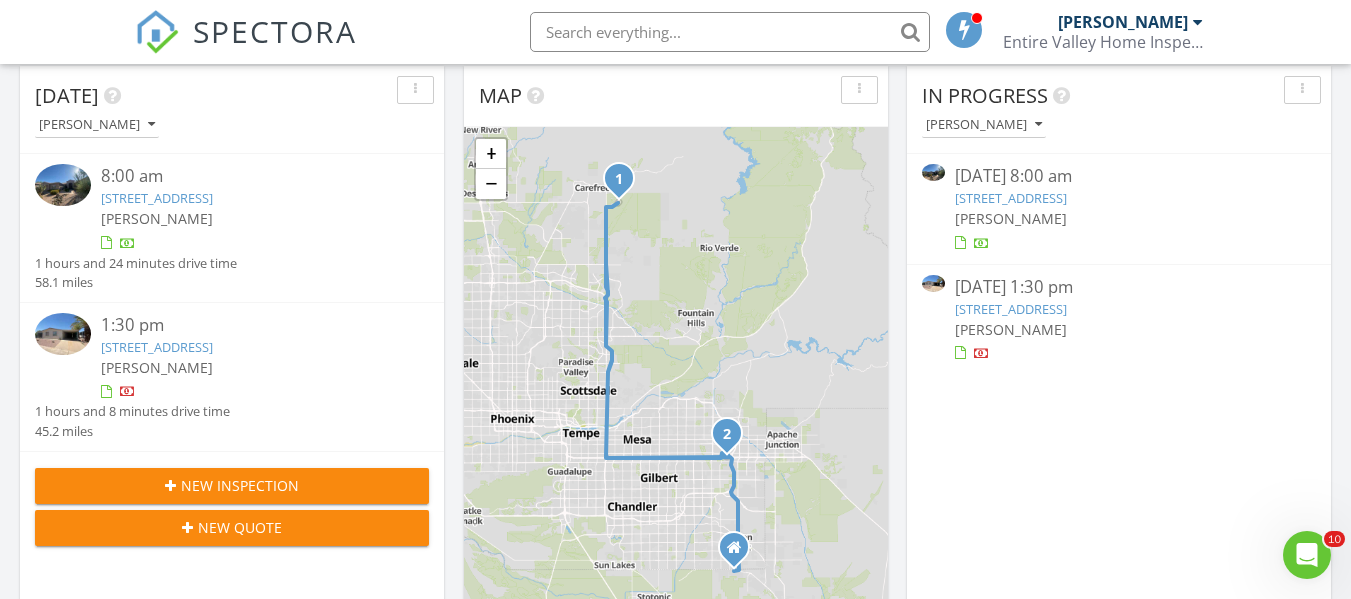 scroll, scrollTop: 506, scrollLeft: 0, axis: vertical 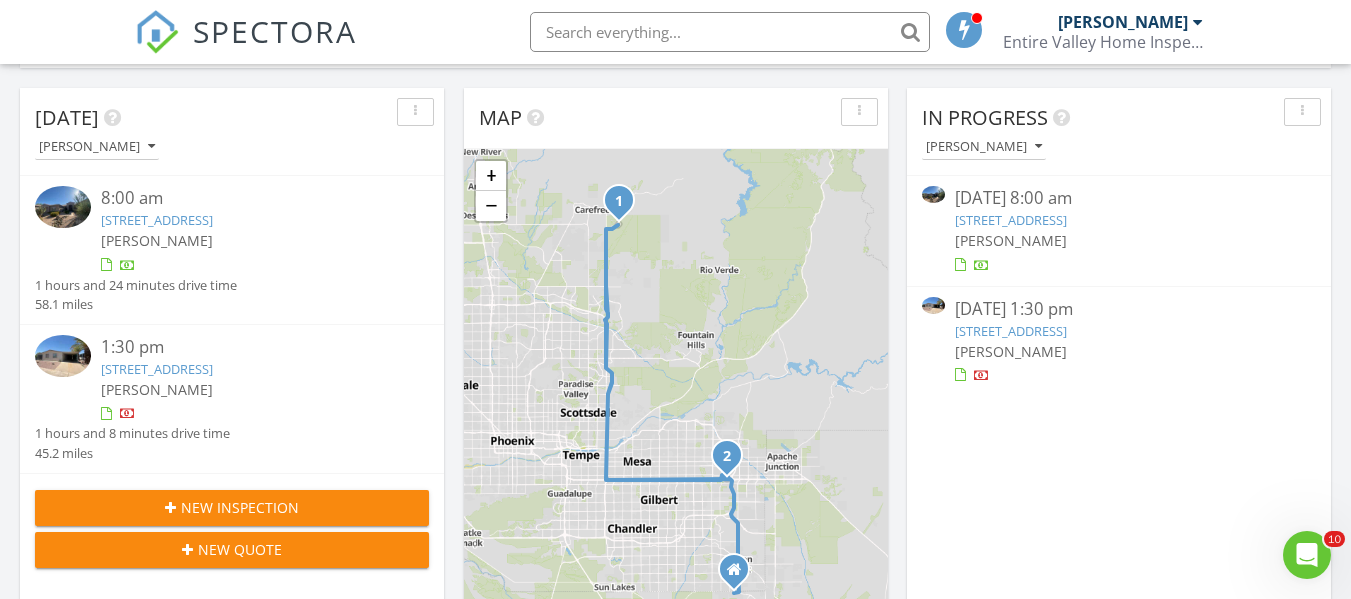 click on "8:00 am" at bounding box center (249, 198) 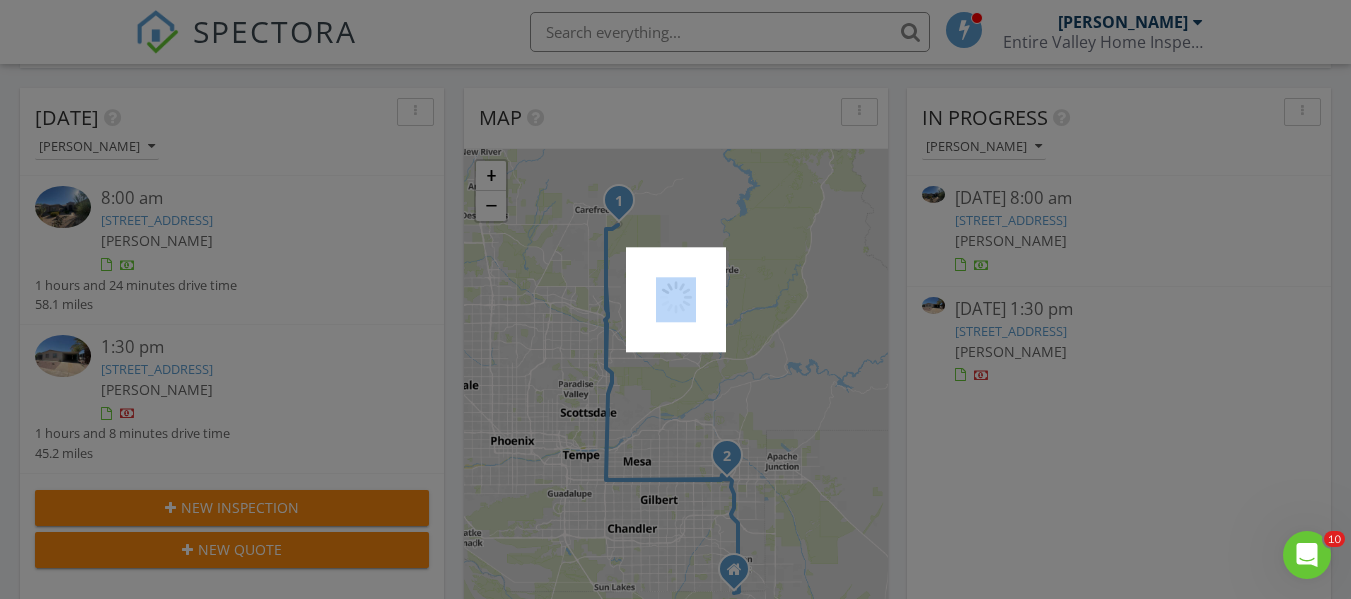 click at bounding box center (675, 299) 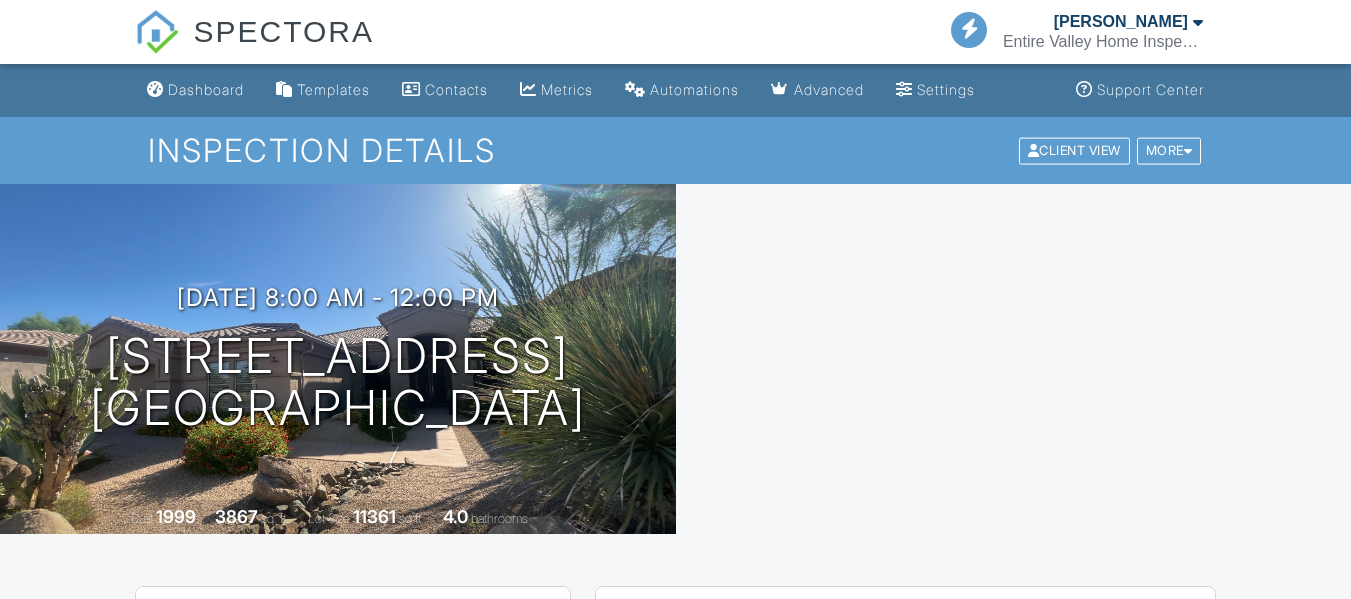 scroll, scrollTop: 0, scrollLeft: 0, axis: both 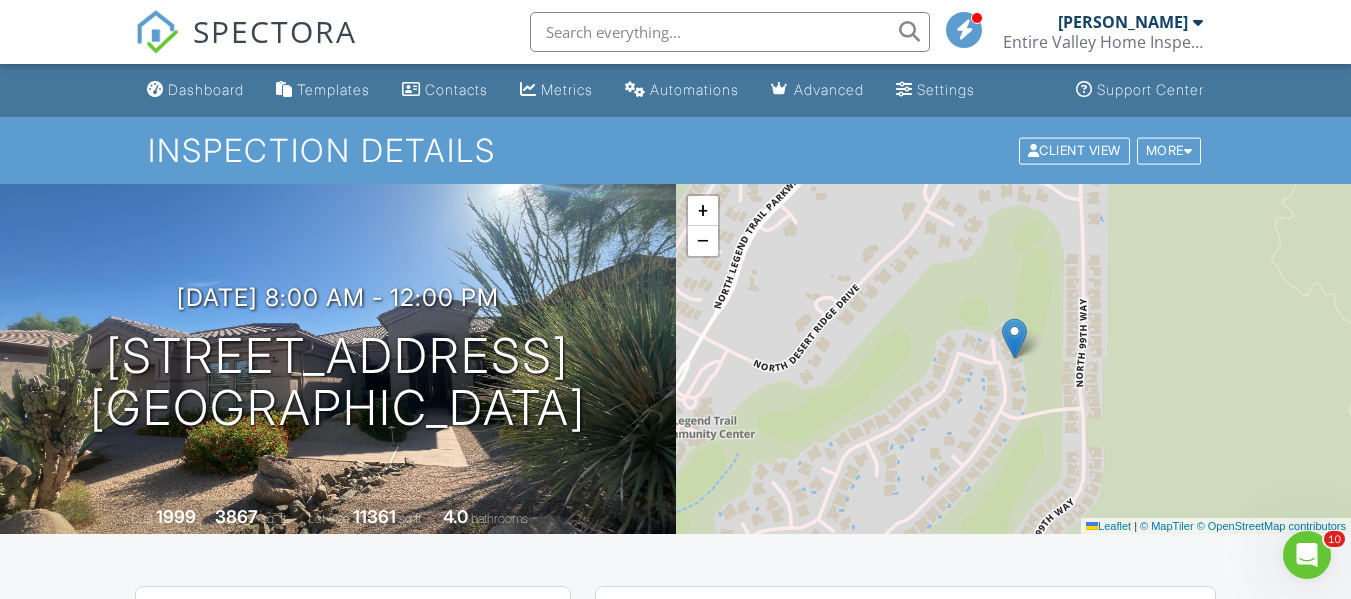 click on "SPECTORA" at bounding box center [275, 31] 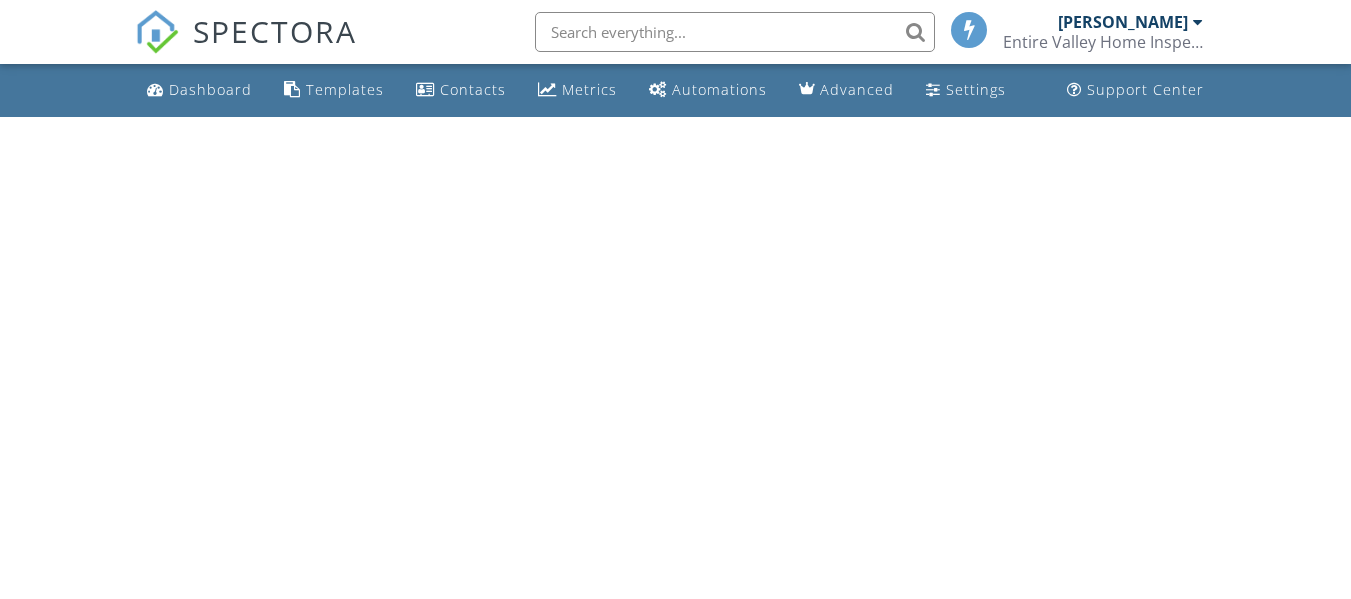scroll, scrollTop: 0, scrollLeft: 0, axis: both 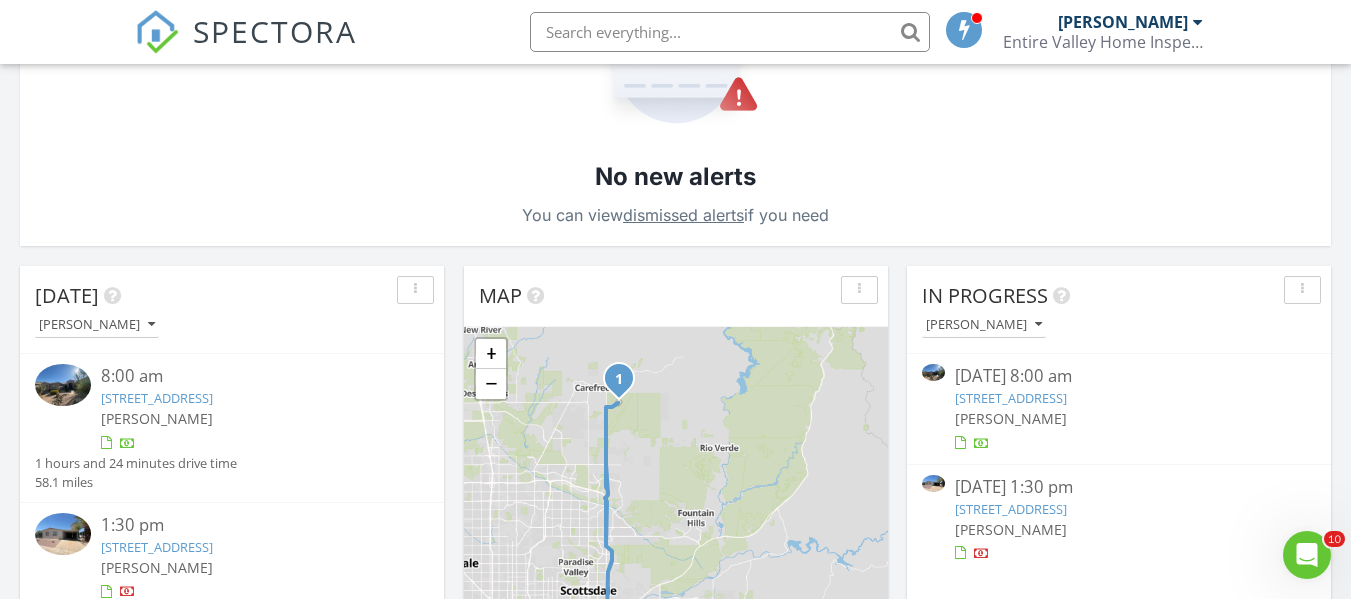 click on "[STREET_ADDRESS]" at bounding box center [157, 398] 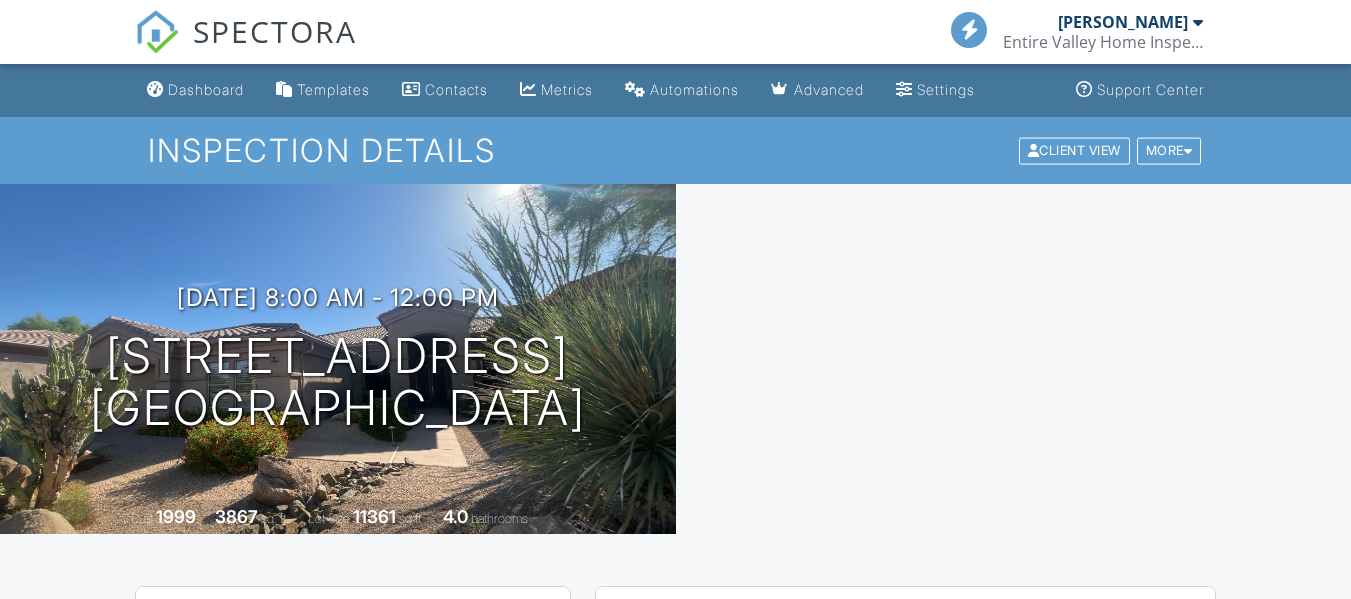 scroll, scrollTop: 0, scrollLeft: 0, axis: both 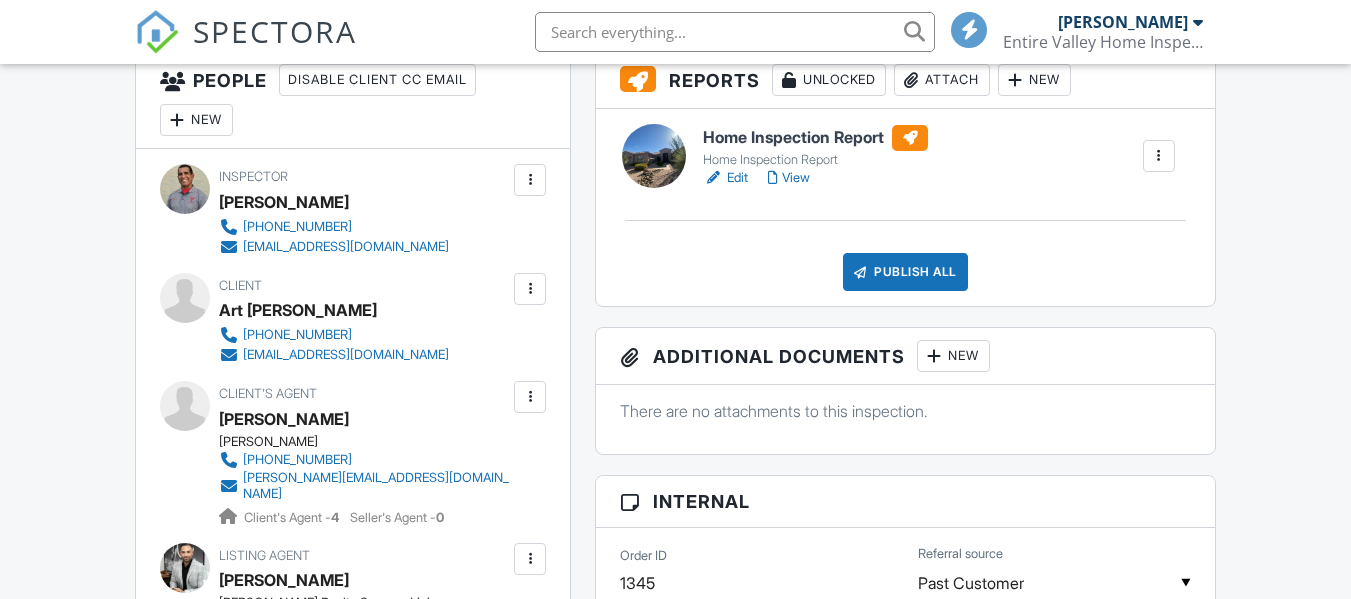 click at bounding box center (530, 289) 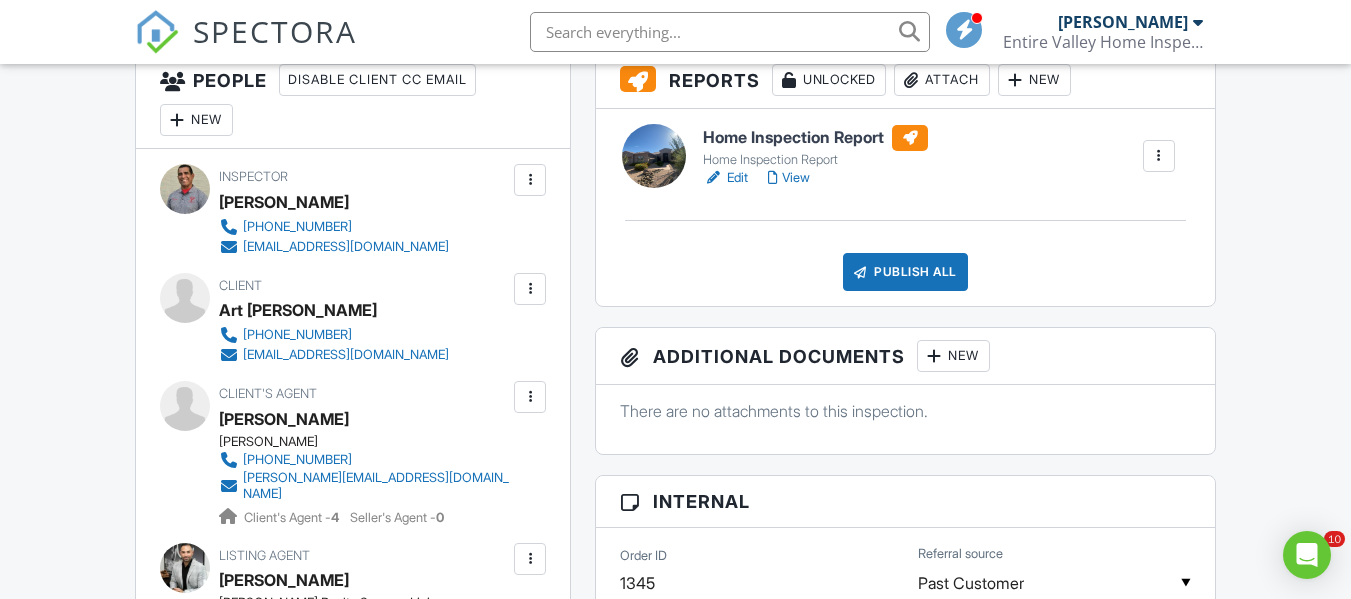 click at bounding box center (530, 289) 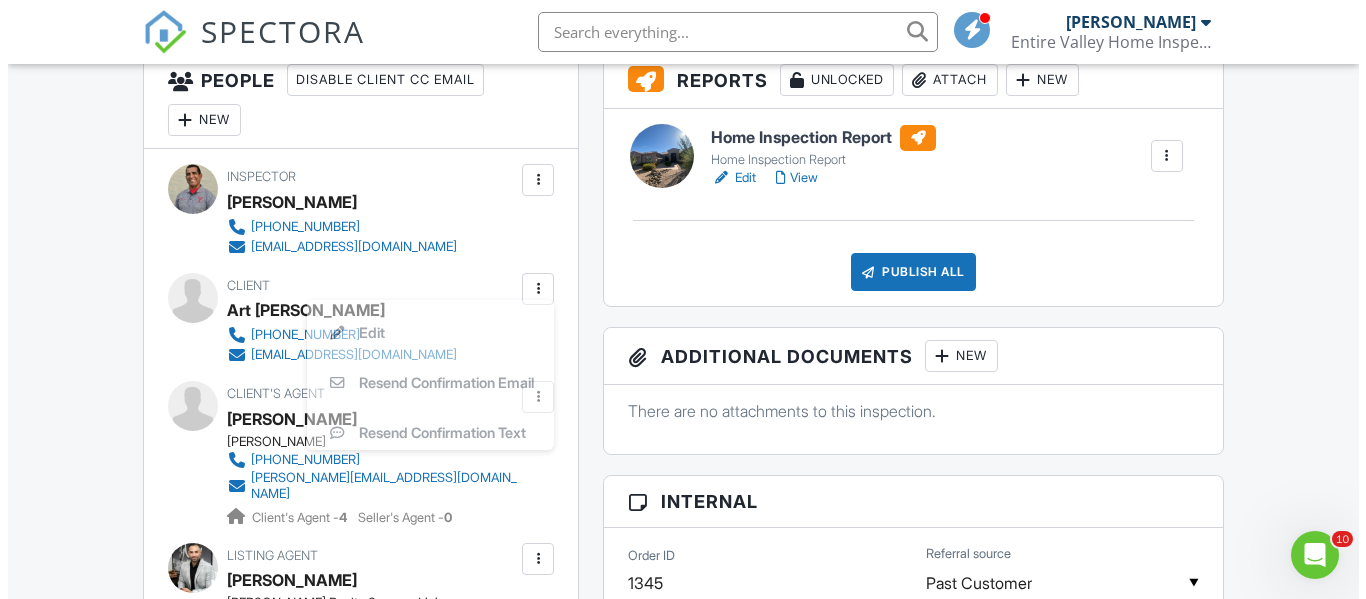 scroll, scrollTop: 0, scrollLeft: 0, axis: both 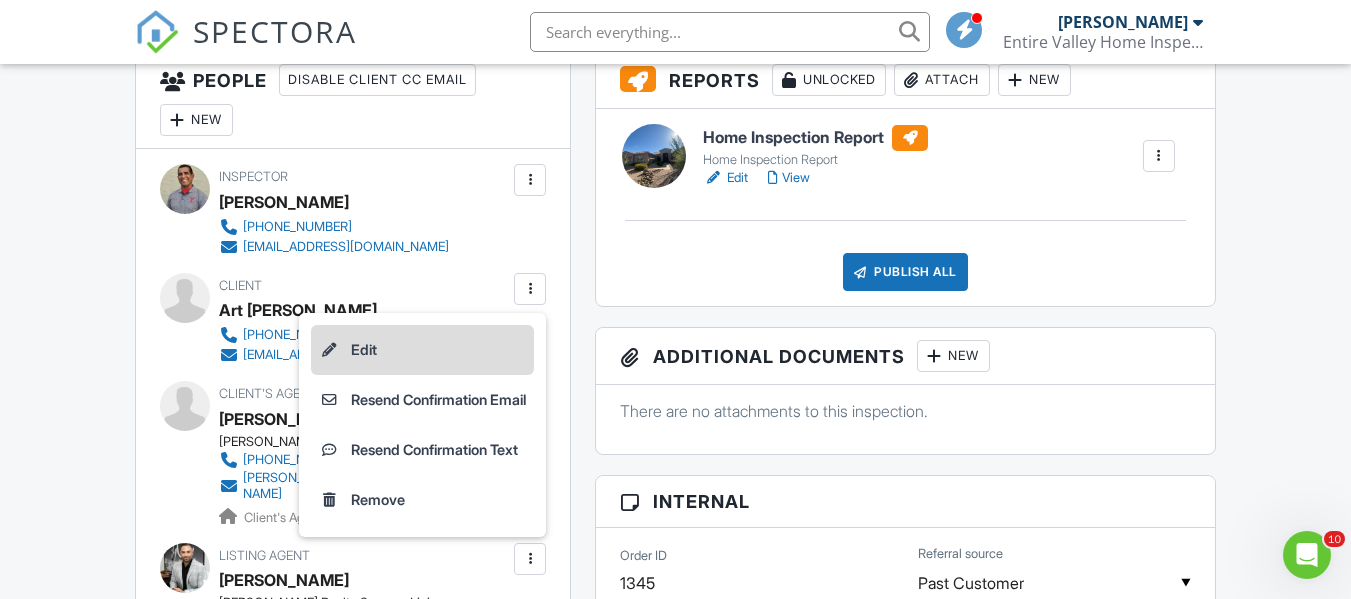 click on "Edit" at bounding box center (422, 350) 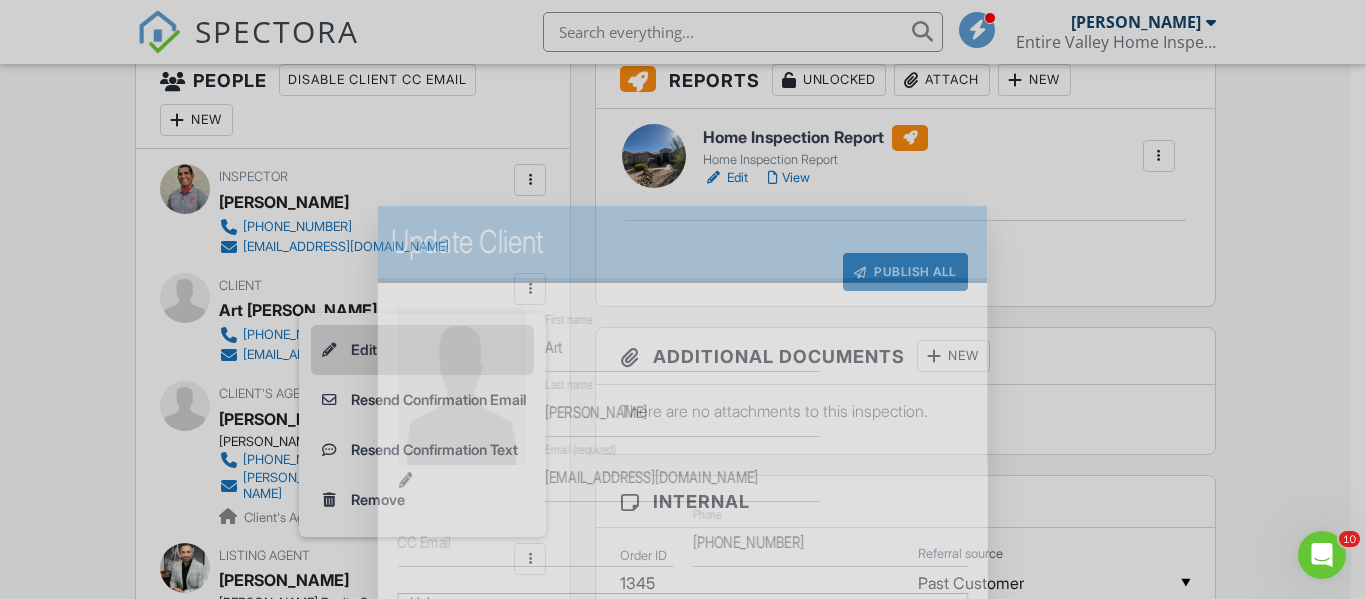 click on "SPECTORA
[PERSON_NAME]
Entire Valley Home Inspection
Role:
Inspector
Change Role
Dashboard
New Inspection
Inspections
Calendar
Template Editor
Contacts
Automations
Team
Metrics
Payments
Data Exports
Billing
Reporting
Advanced
Settings
What's New
Sign Out
Change Active Role
Your account has more than one possible role. Please choose how you'd like to view the site:
Company/Agency
City
Role
Dashboard
Templates
Contacts
Metrics
Automations
Advanced
Settings
Support Center
Inspection Details
Client View
More
Property Details
Reschedule
Reorder / Copy" at bounding box center [675, 1251] 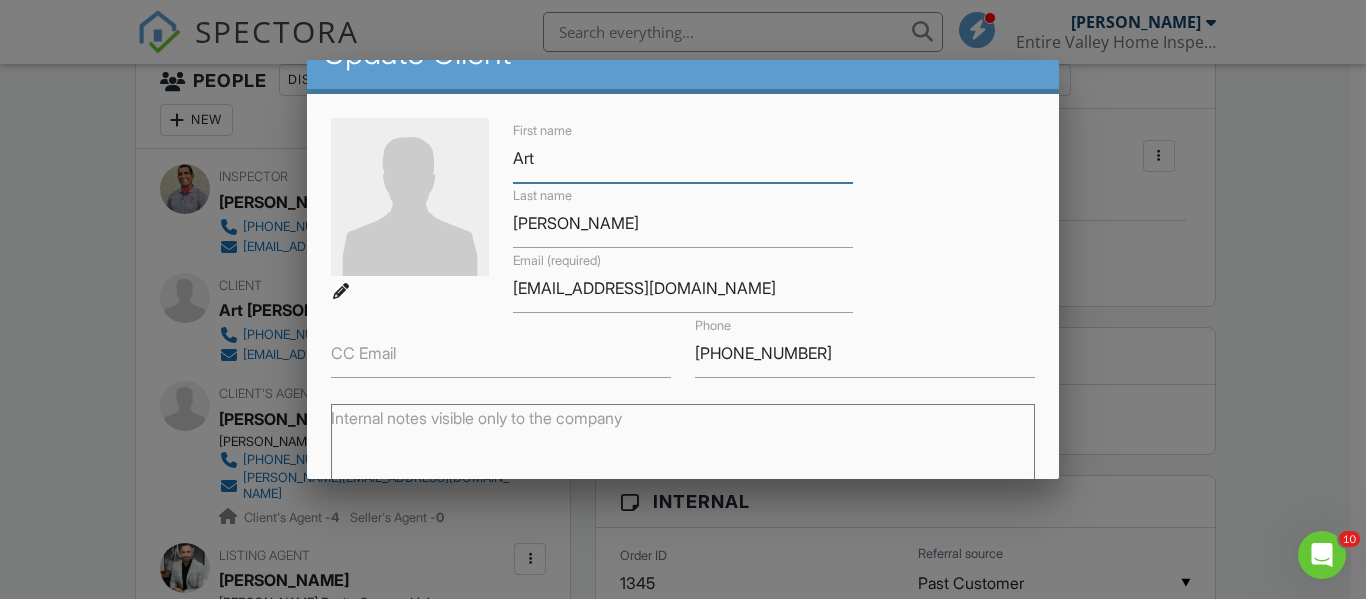 scroll, scrollTop: 41, scrollLeft: 0, axis: vertical 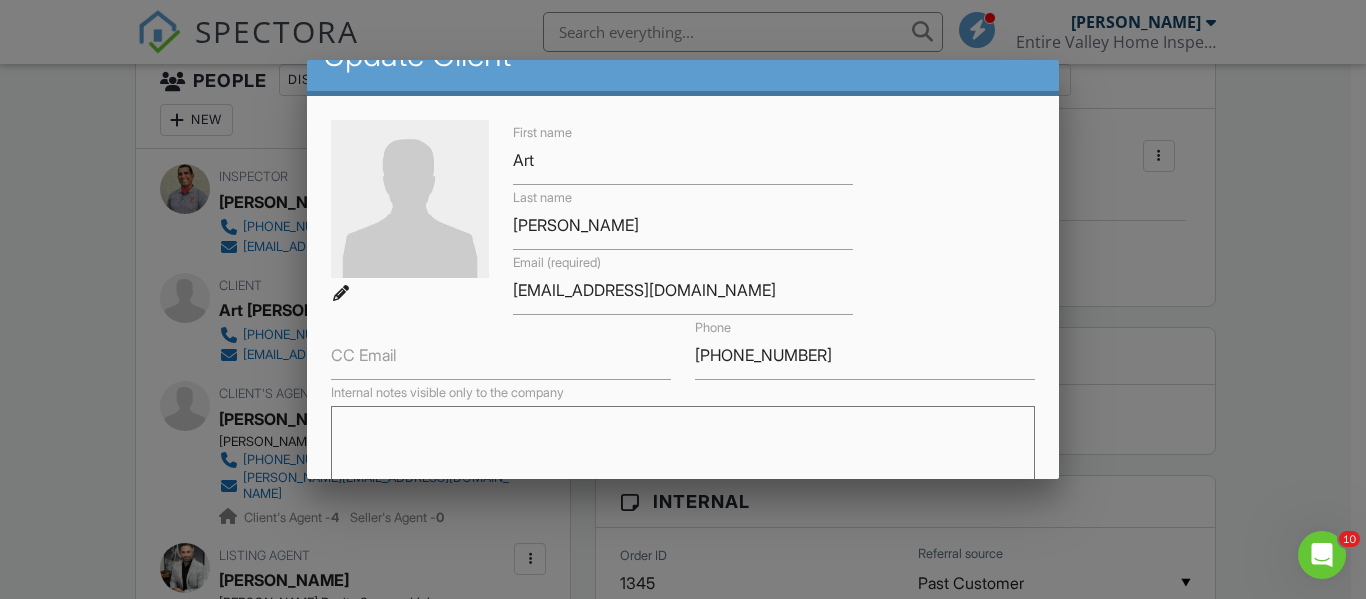 click on "Internal notes visible only to the company" at bounding box center [682, 456] 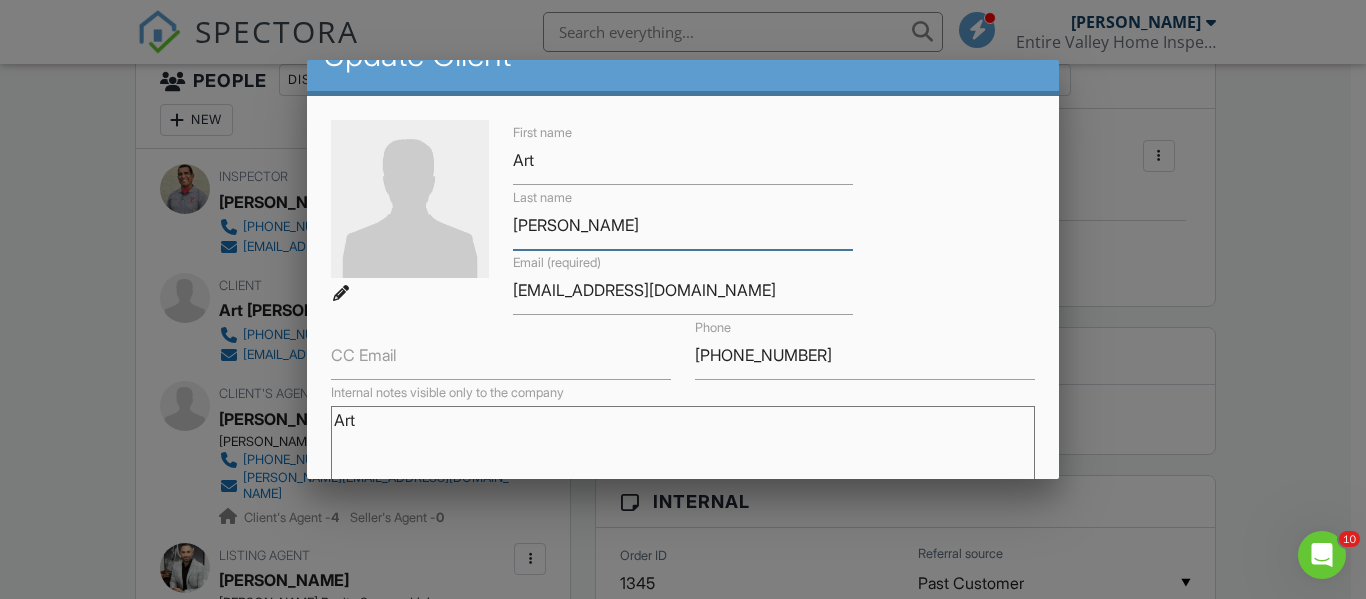 drag, startPoint x: 603, startPoint y: 236, endPoint x: 469, endPoint y: 199, distance: 139.01439 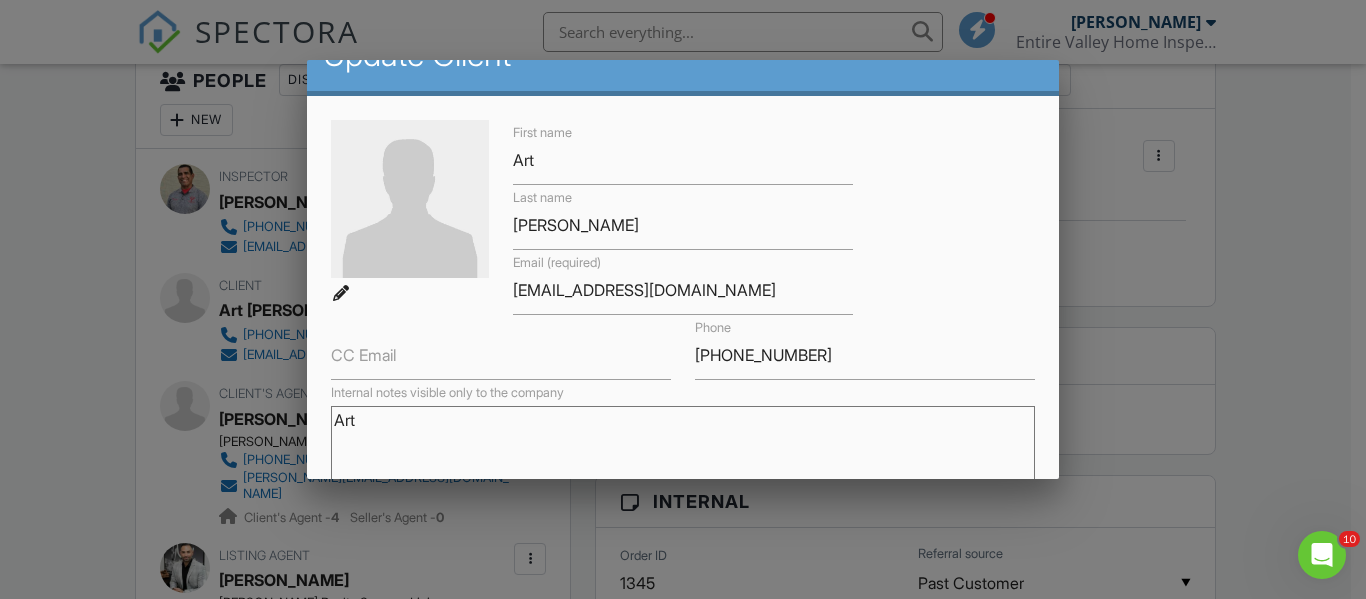 drag, startPoint x: 361, startPoint y: 426, endPoint x: 377, endPoint y: 423, distance: 16.27882 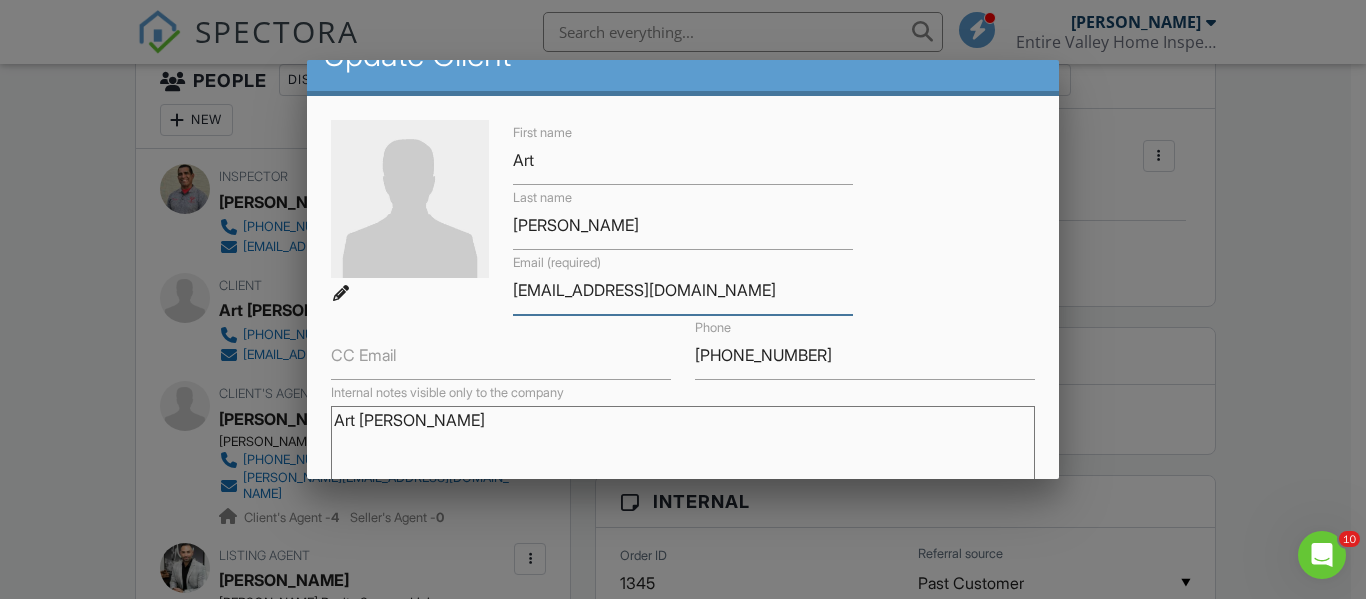 drag, startPoint x: 723, startPoint y: 296, endPoint x: 485, endPoint y: 277, distance: 238.7572 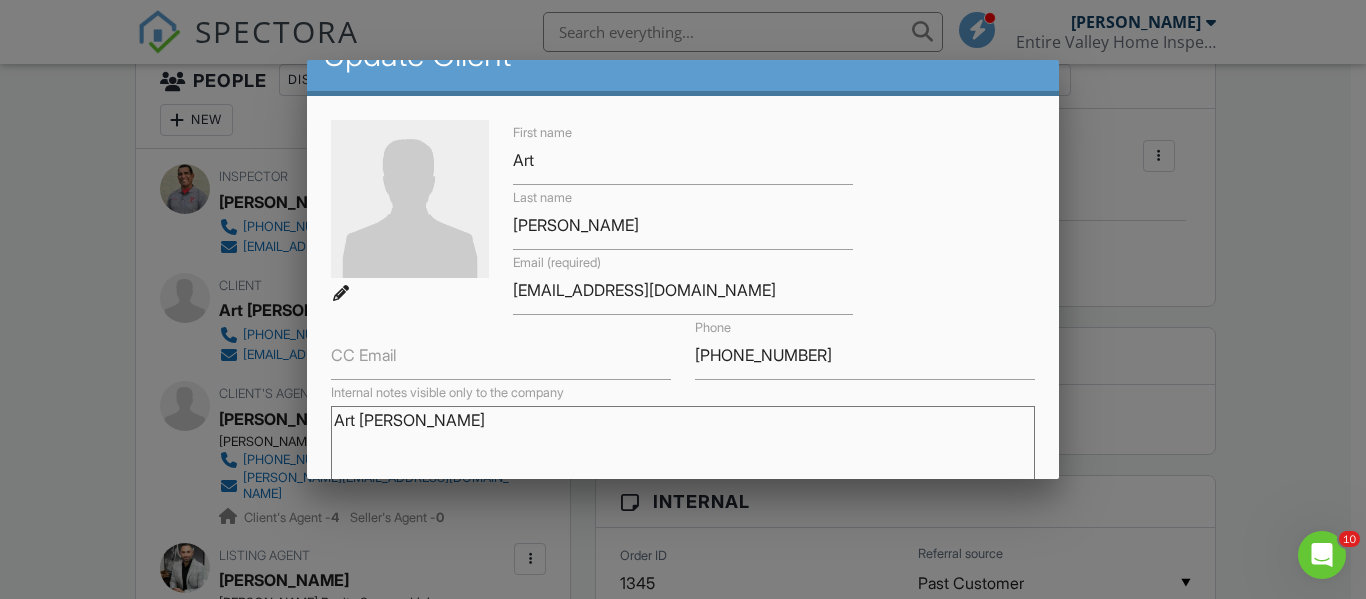 click on "Art [PERSON_NAME]" at bounding box center [682, 456] 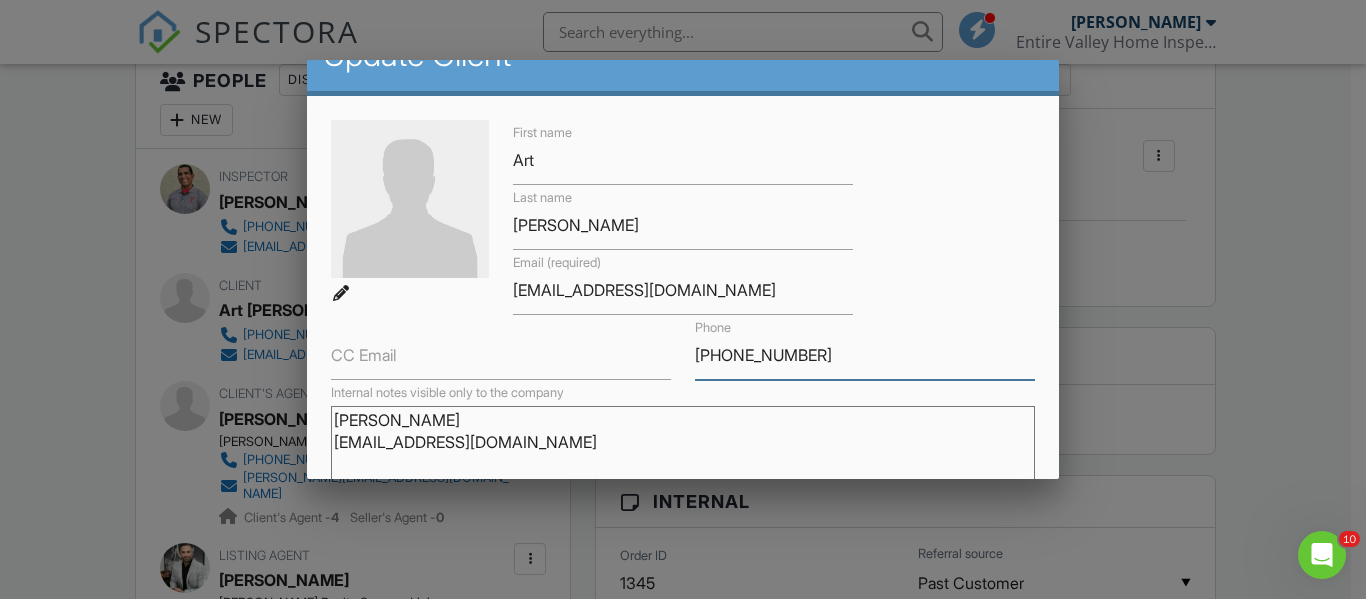 drag, startPoint x: 841, startPoint y: 348, endPoint x: 672, endPoint y: 320, distance: 171.30382 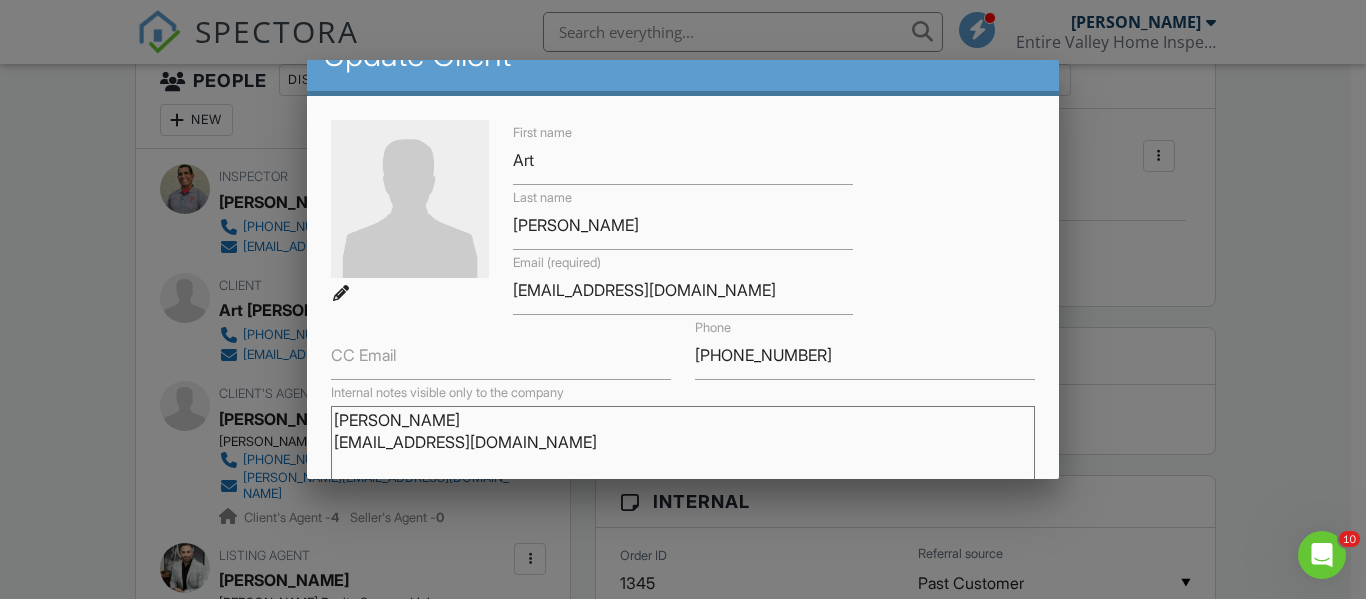 click on "[PERSON_NAME]
[EMAIL_ADDRESS][DOMAIN_NAME]" at bounding box center [682, 456] 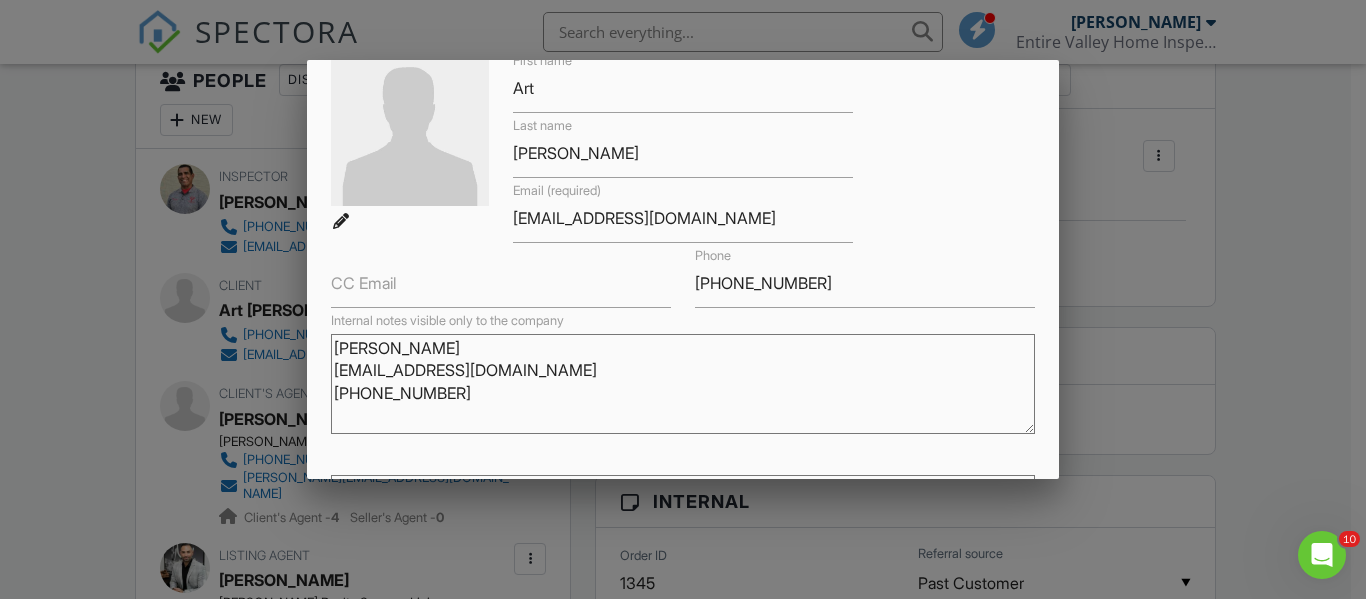scroll, scrollTop: 105, scrollLeft: 0, axis: vertical 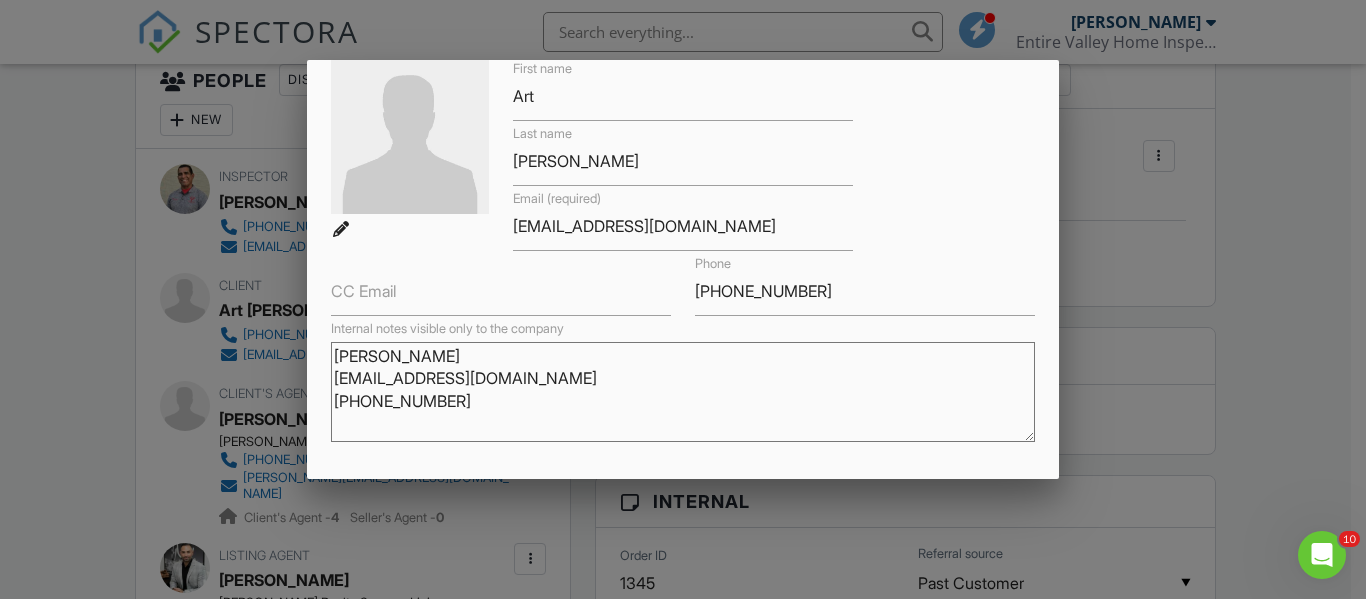 drag, startPoint x: 440, startPoint y: 395, endPoint x: 324, endPoint y: 358, distance: 121.75796 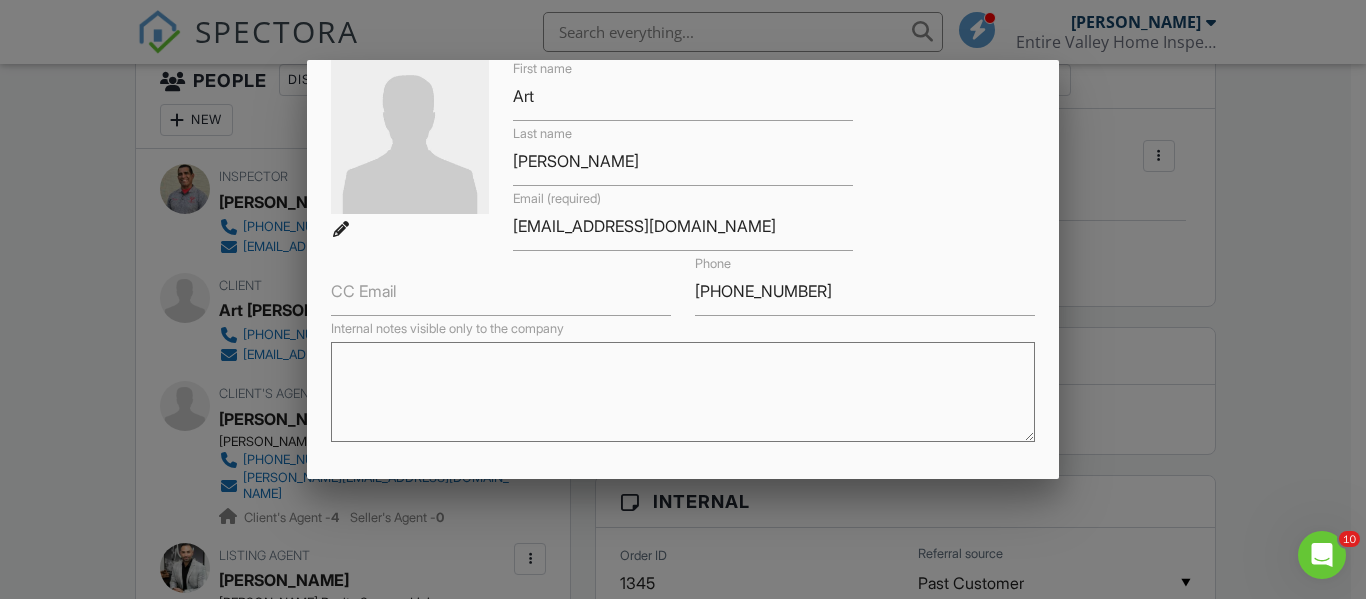 type 